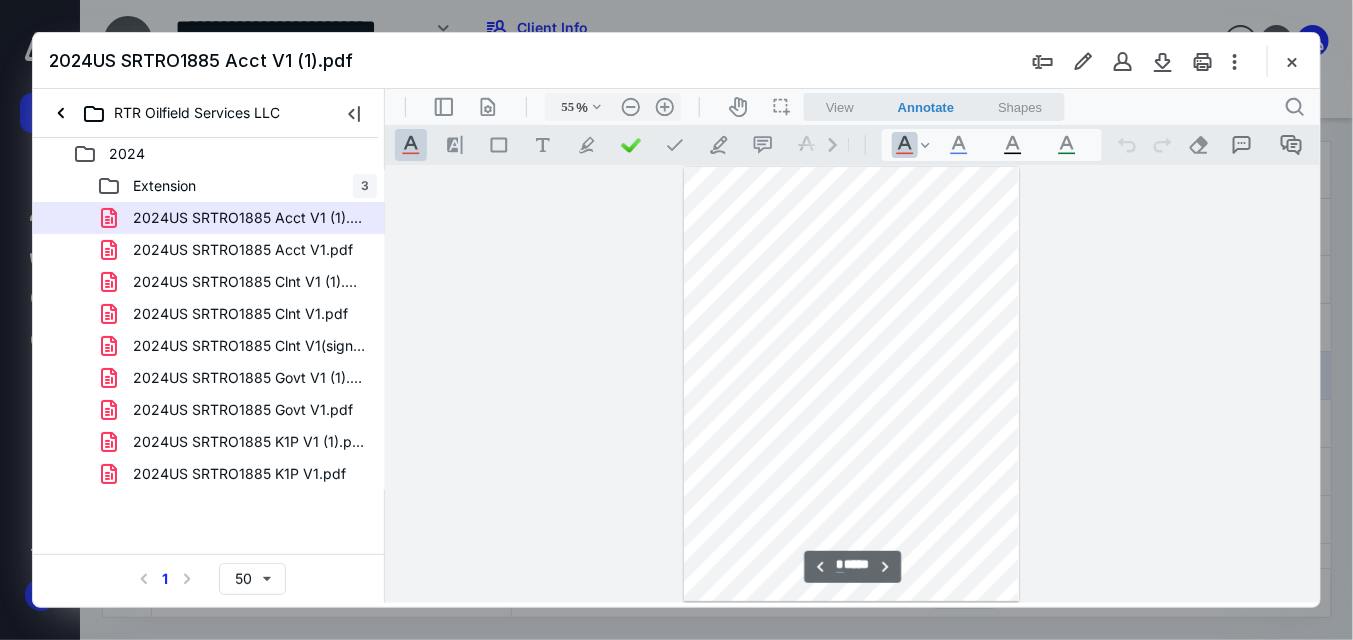 scroll, scrollTop: 0, scrollLeft: 0, axis: both 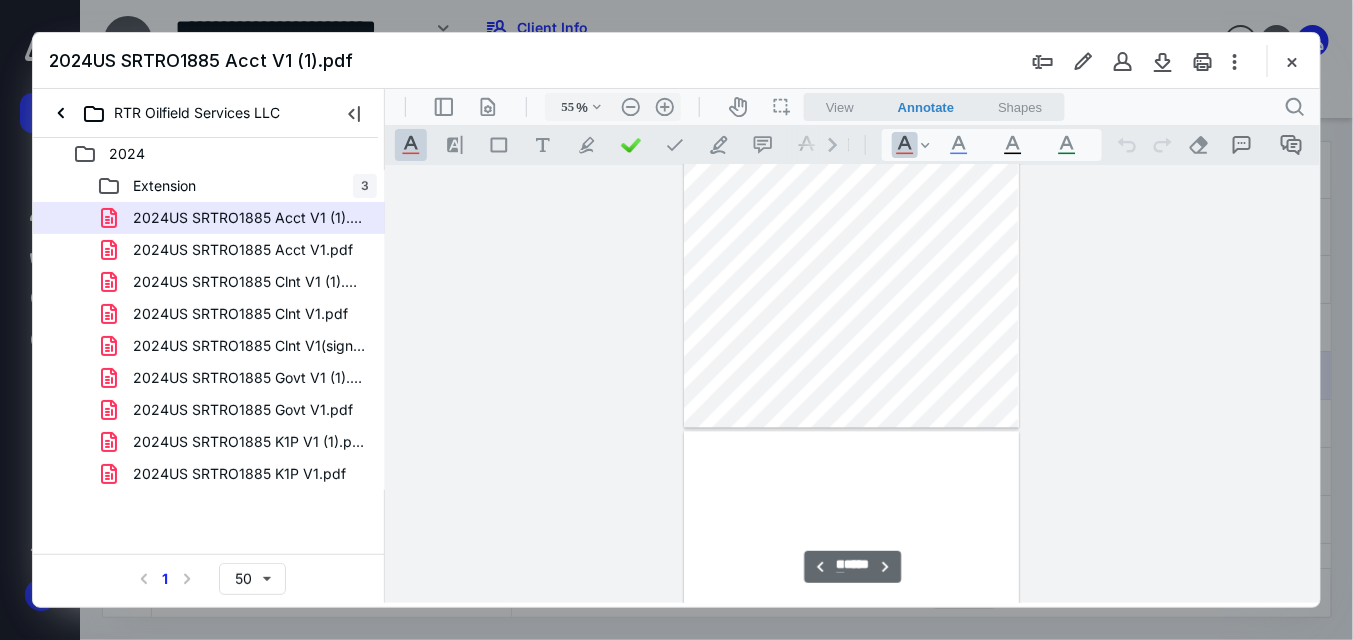 type on "**" 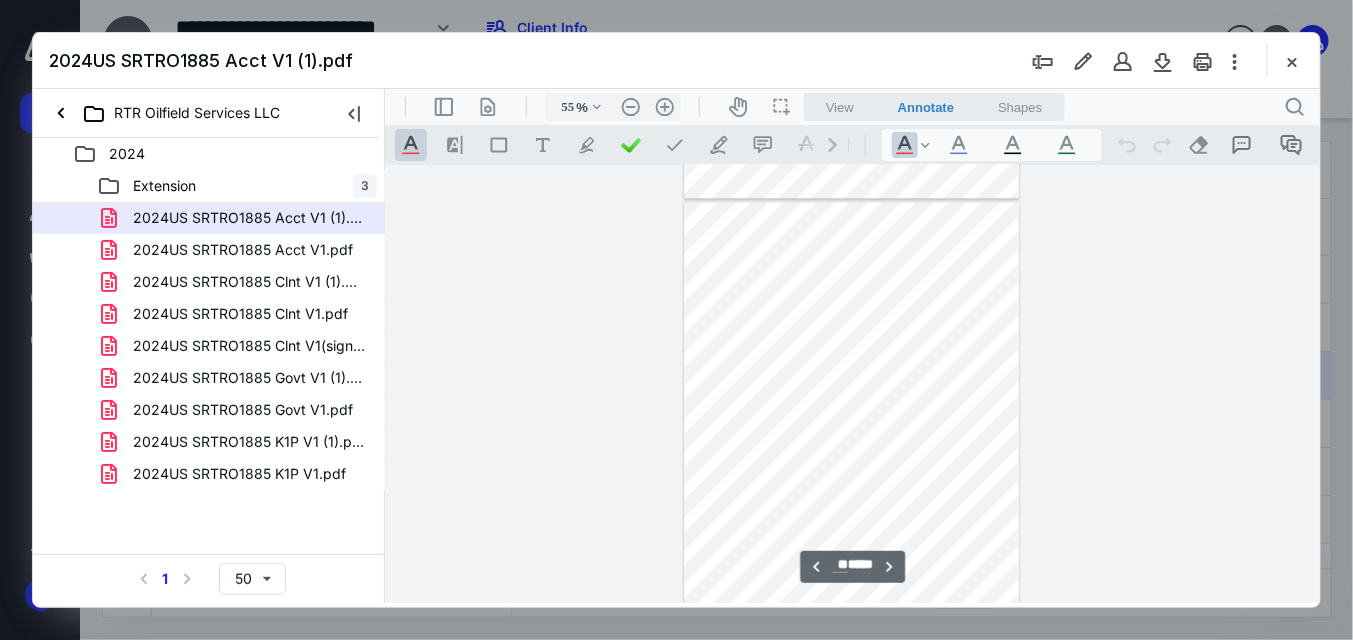 scroll, scrollTop: 4378, scrollLeft: 0, axis: vertical 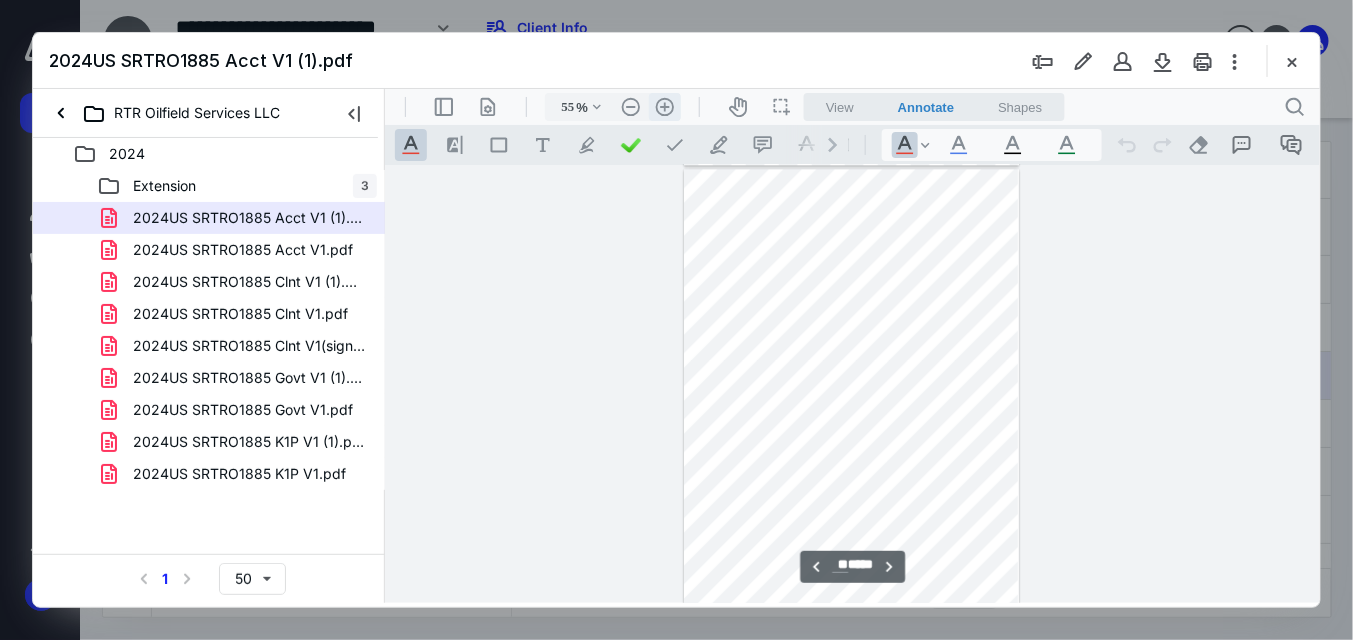 click on ".cls-1{fill:#abb0c4;} icon - header - zoom - in - line" at bounding box center (664, 106) 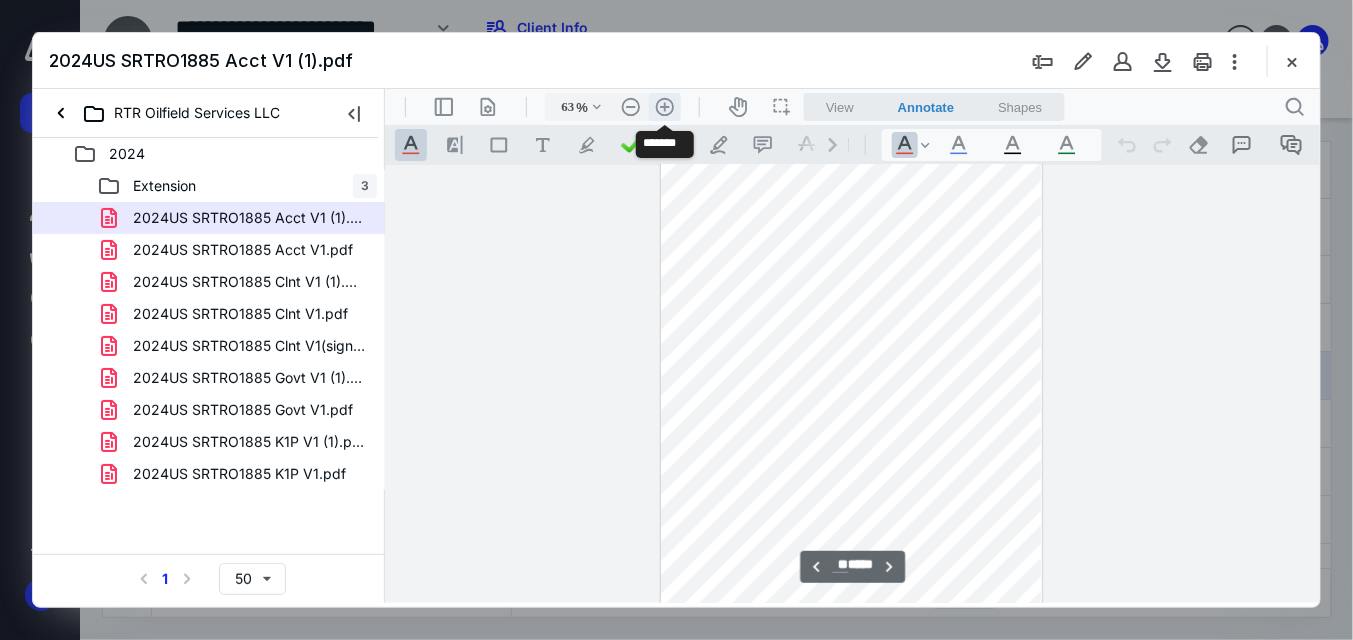 click on ".cls-1{fill:#abb0c4;} icon - header - zoom - in - line" at bounding box center (664, 106) 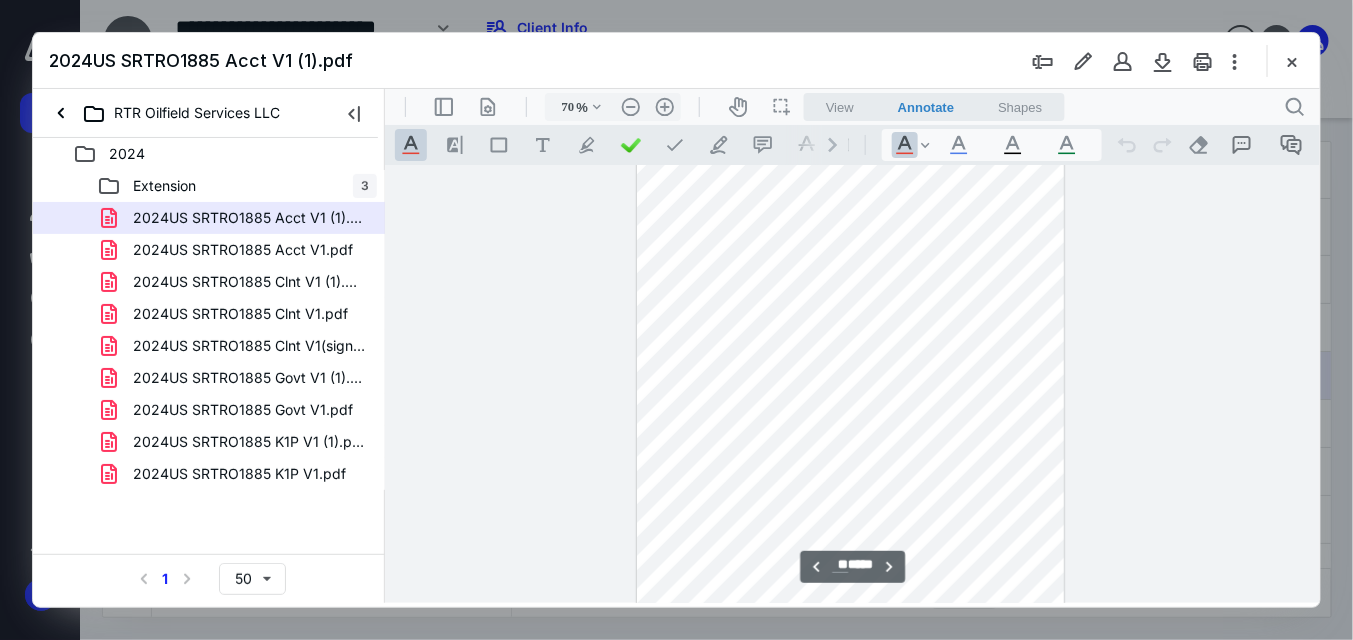 scroll, scrollTop: 26124, scrollLeft: 0, axis: vertical 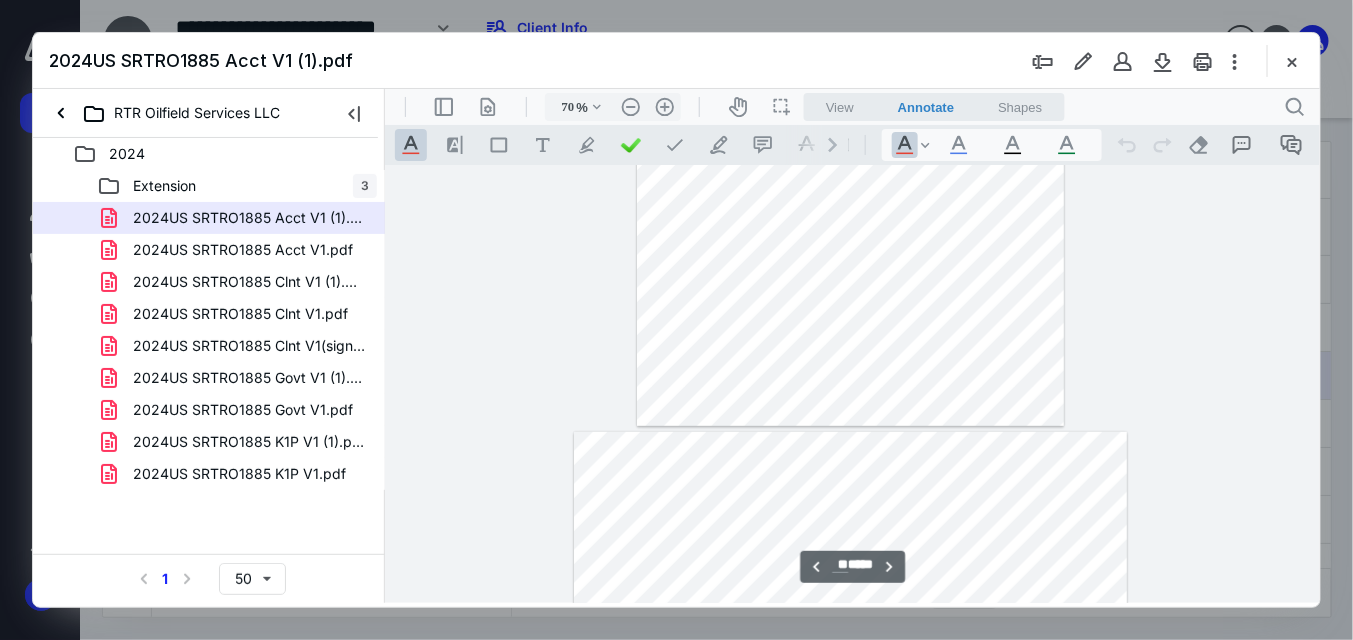 type on "**" 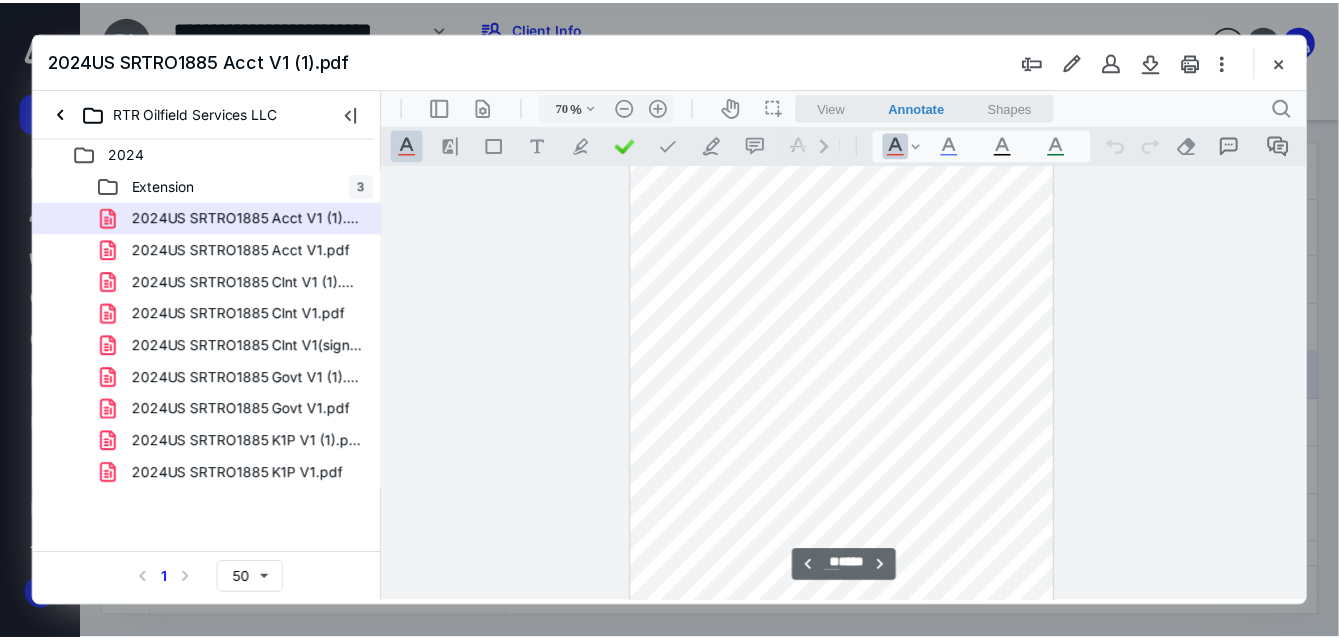 scroll, scrollTop: 23524, scrollLeft: 0, axis: vertical 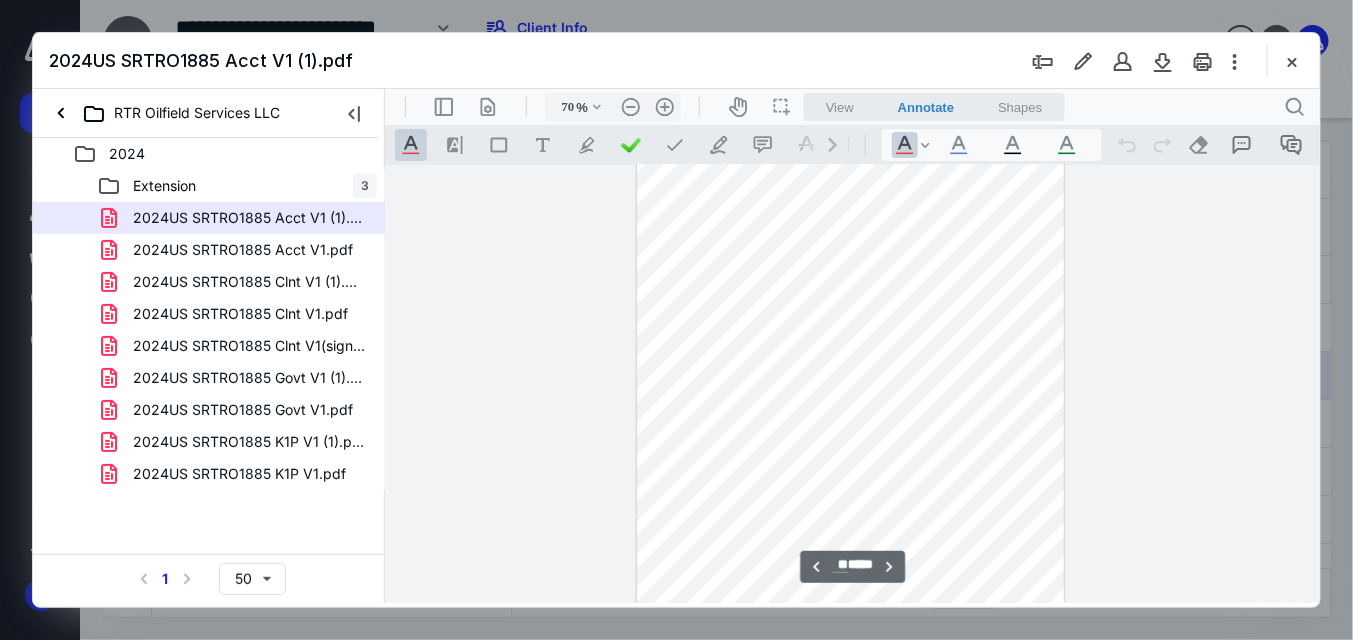 click at bounding box center [1292, 61] 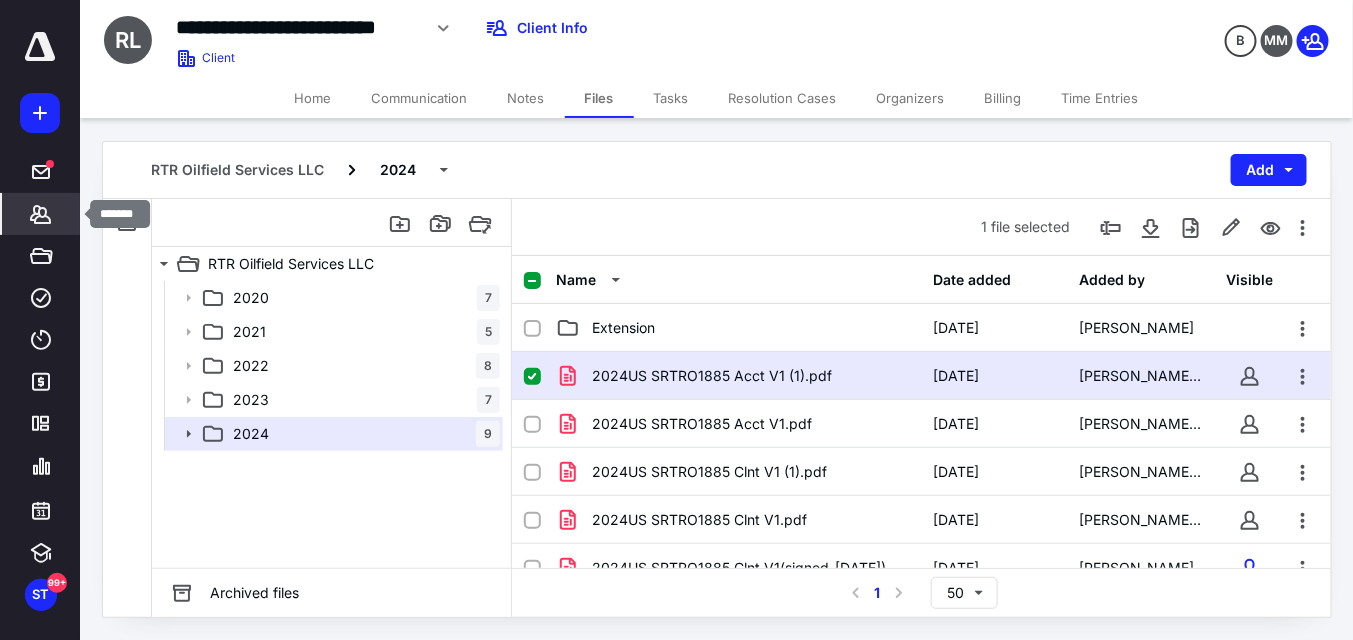 click 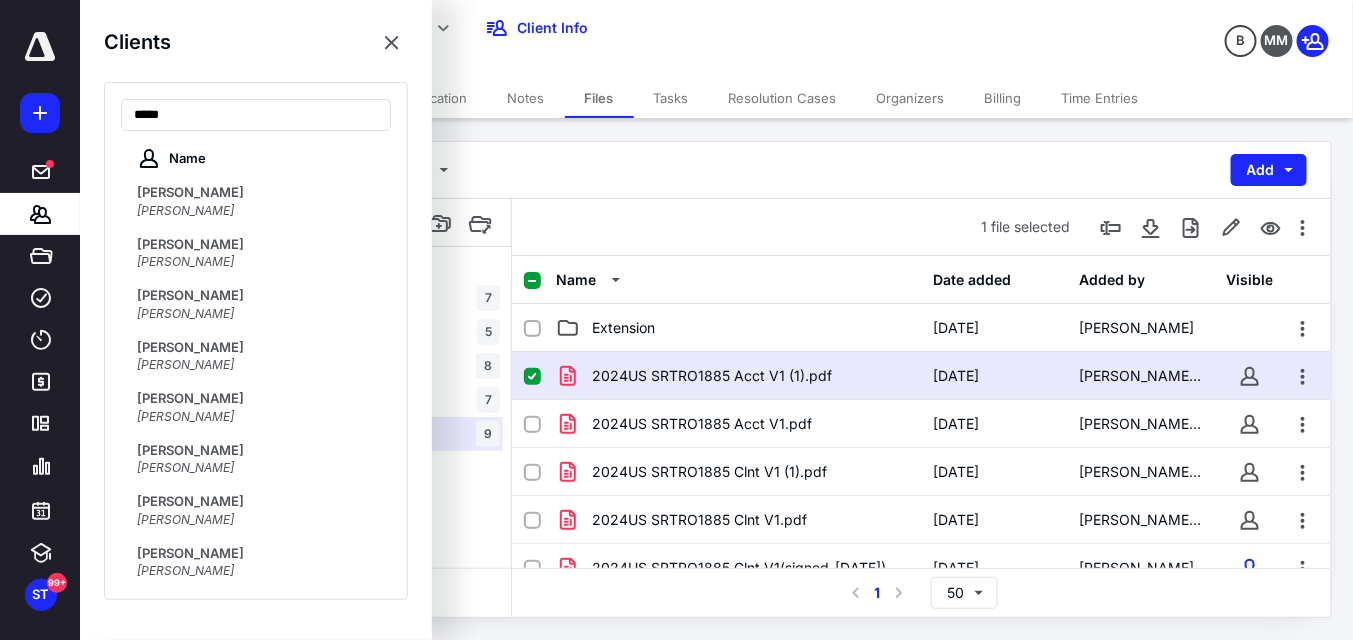 drag, startPoint x: 219, startPoint y: 108, endPoint x: 86, endPoint y: 126, distance: 134.21252 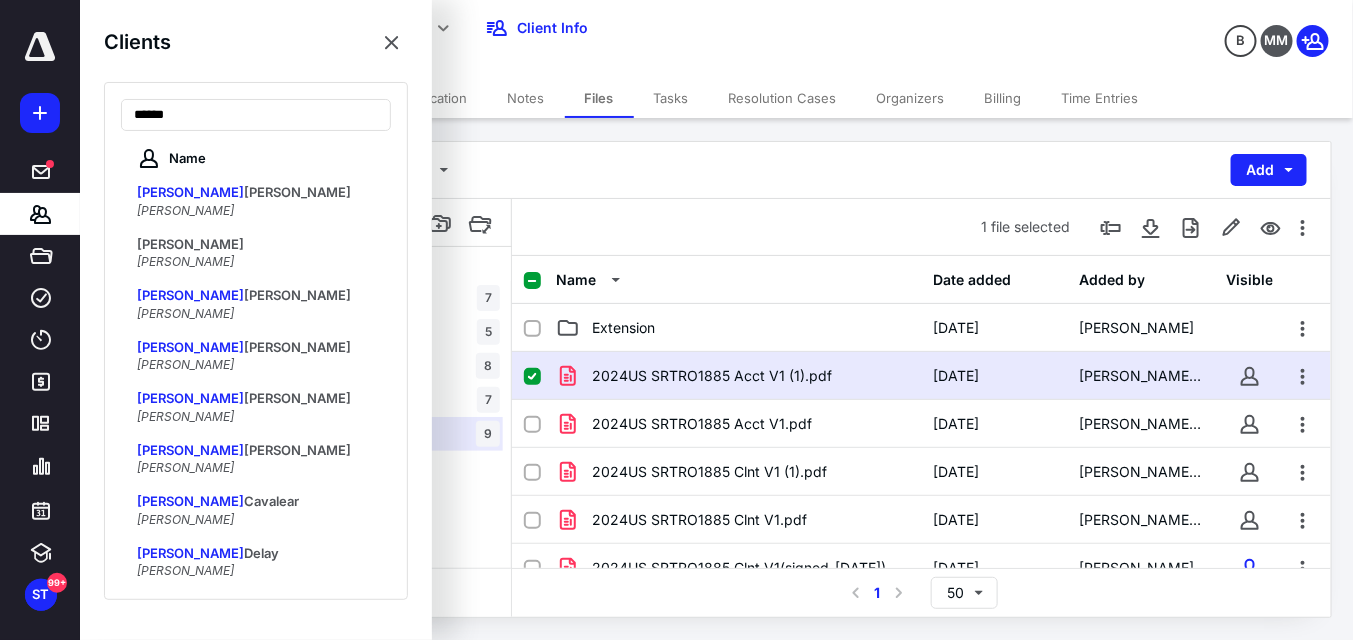 drag, startPoint x: 178, startPoint y: 122, endPoint x: 93, endPoint y: 122, distance: 85 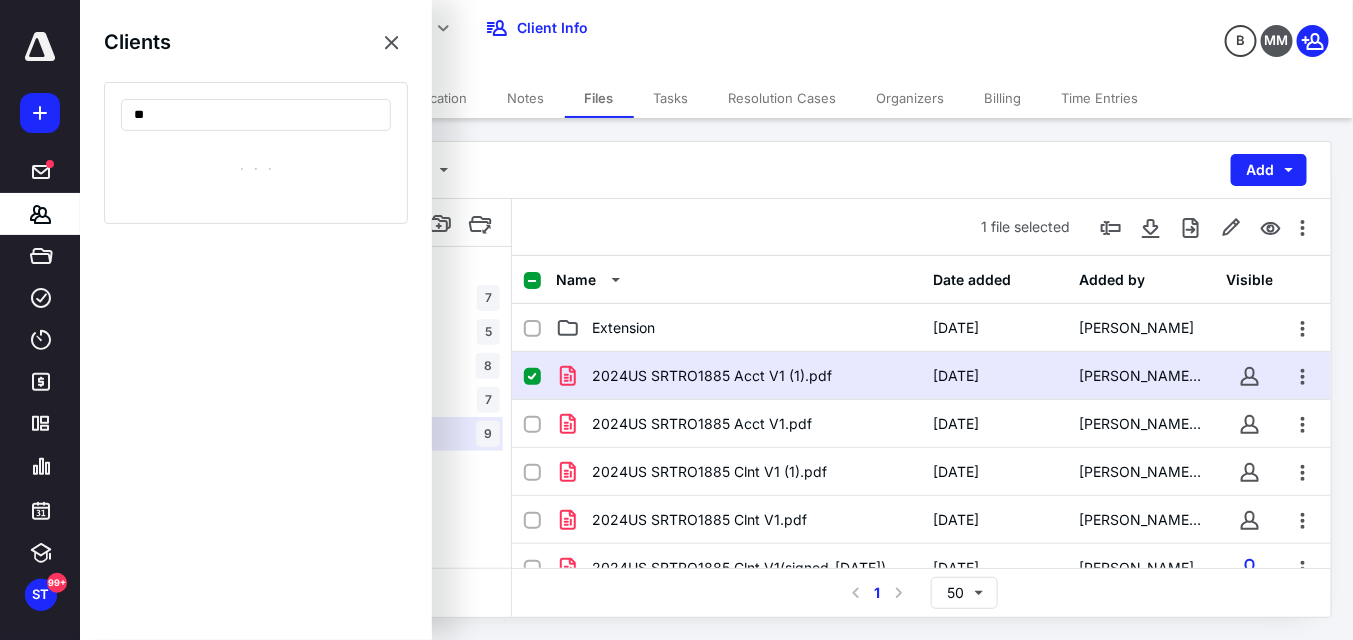 type on "*" 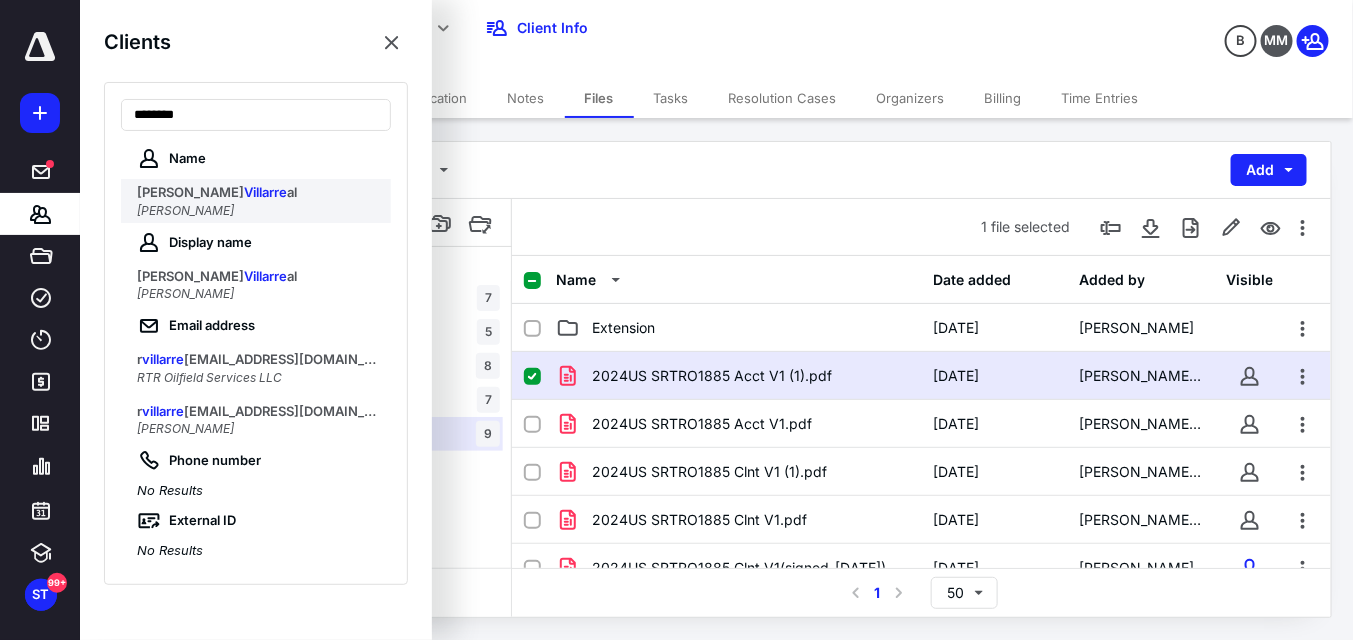 type on "********" 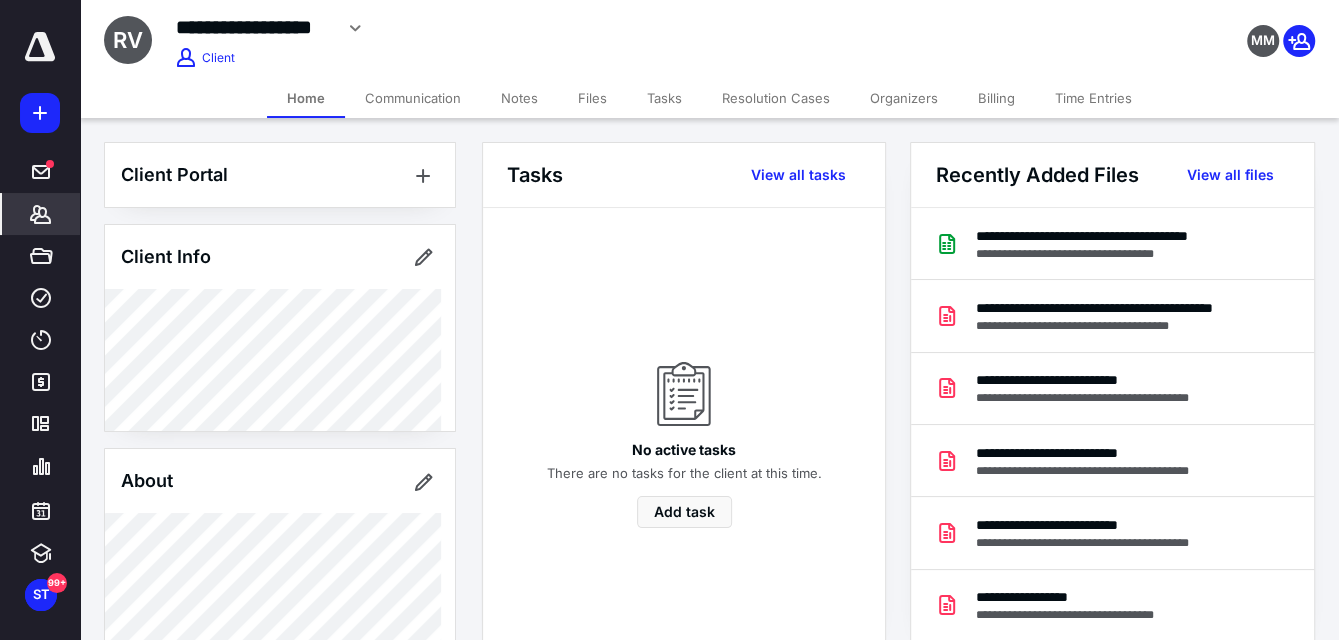 click on "Files" at bounding box center (592, 98) 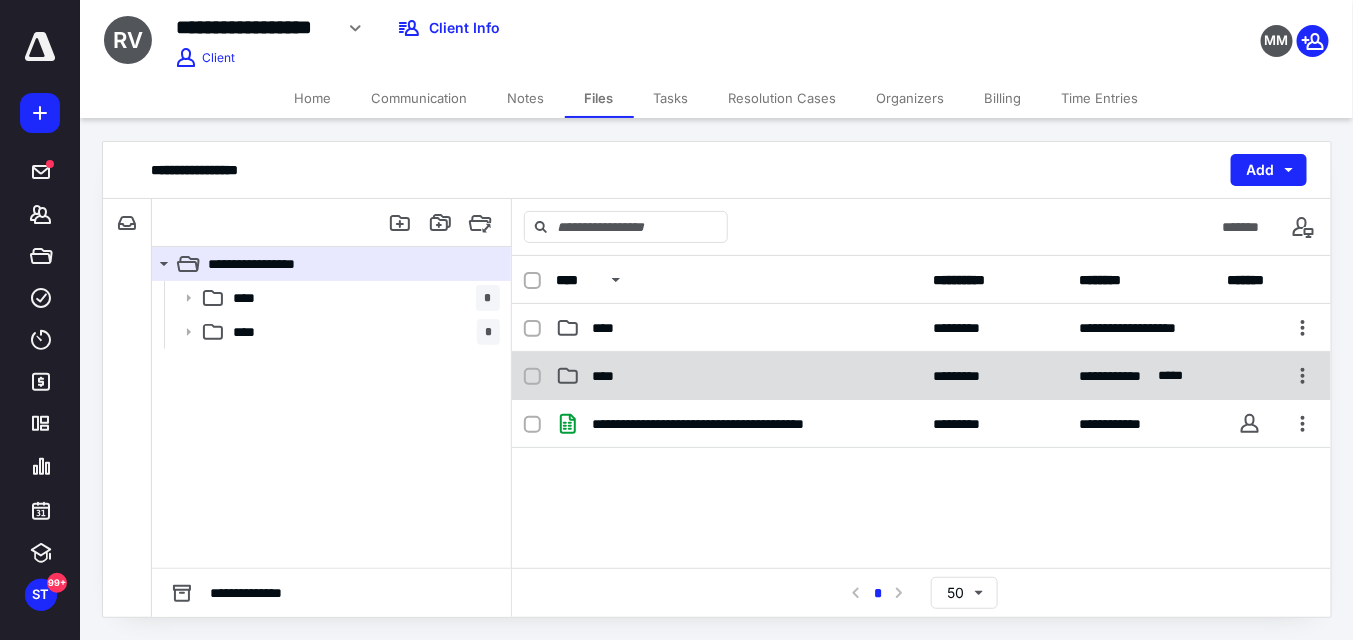 click on "****" at bounding box center (609, 376) 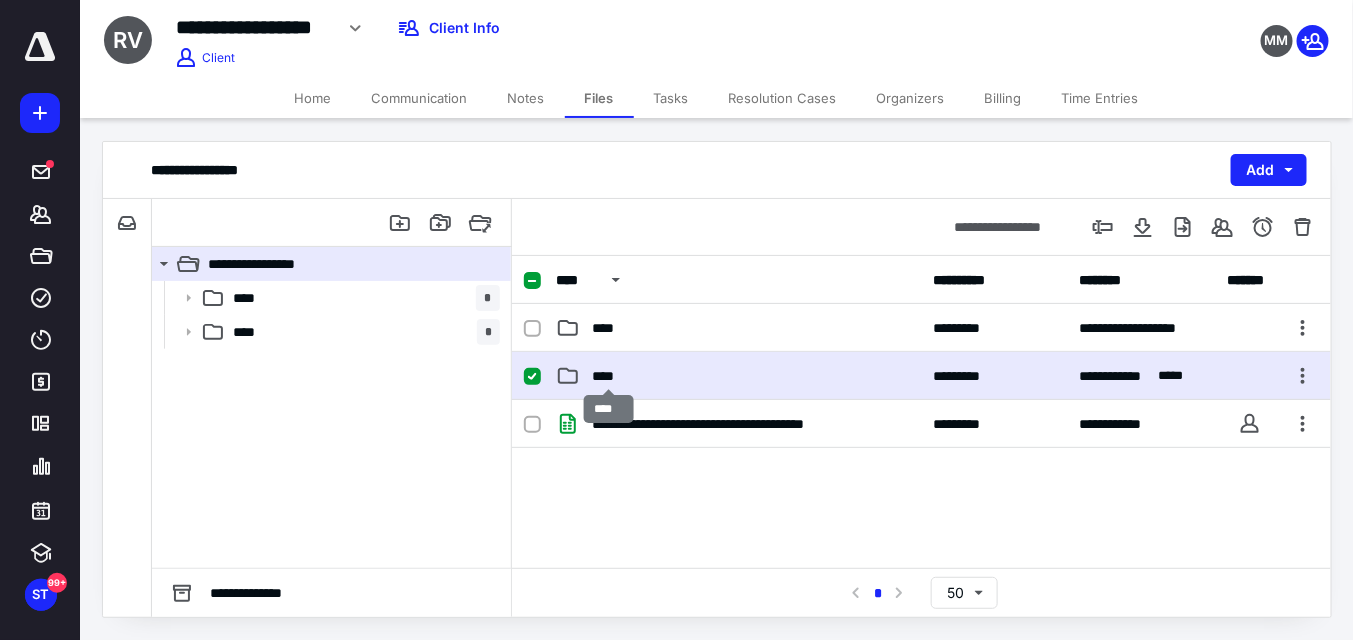 click on "****" at bounding box center (609, 376) 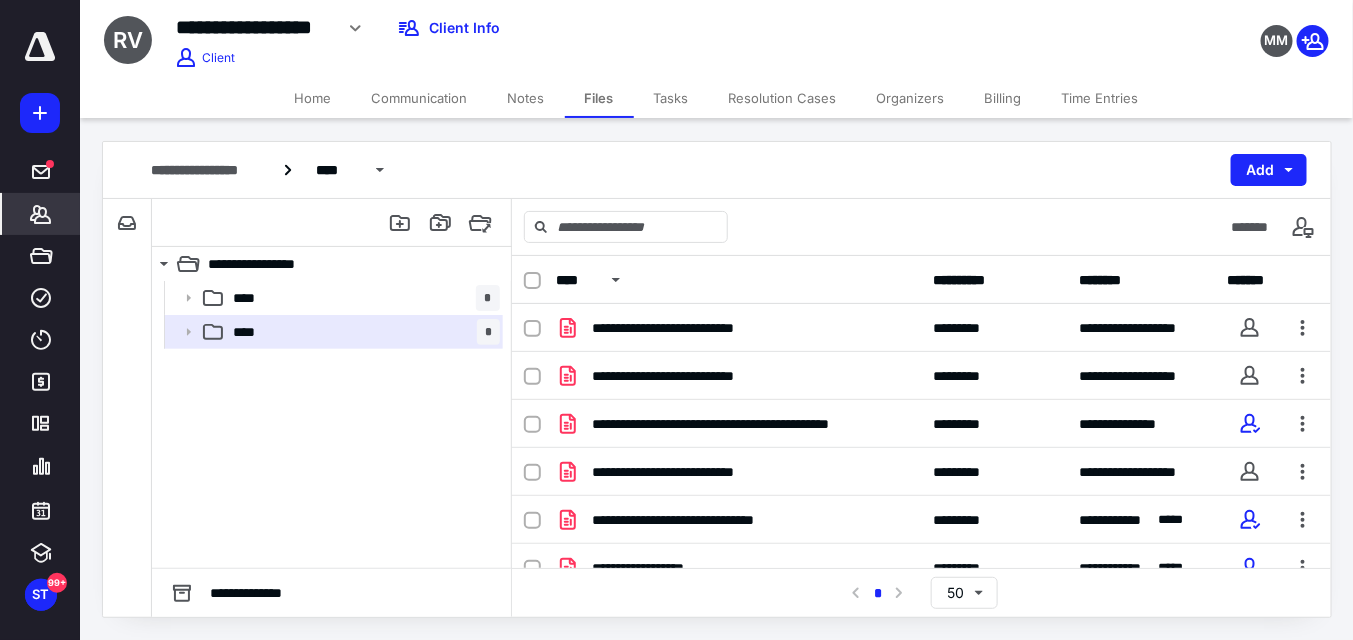 click 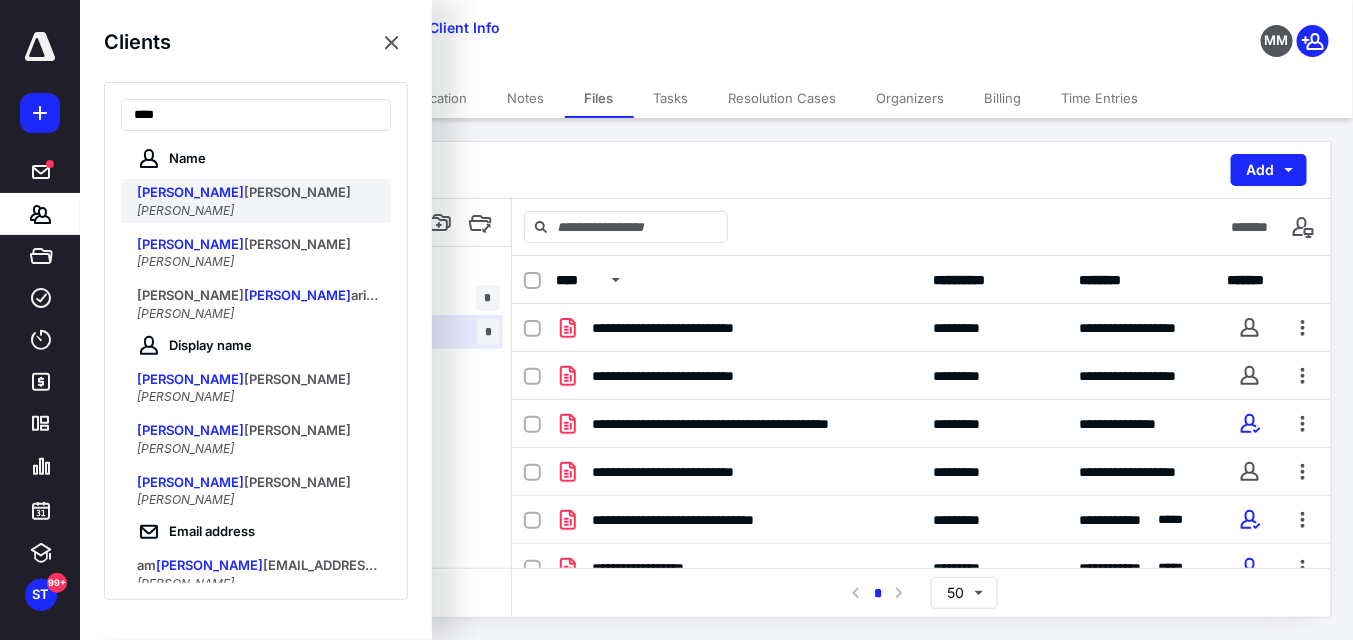 type on "****" 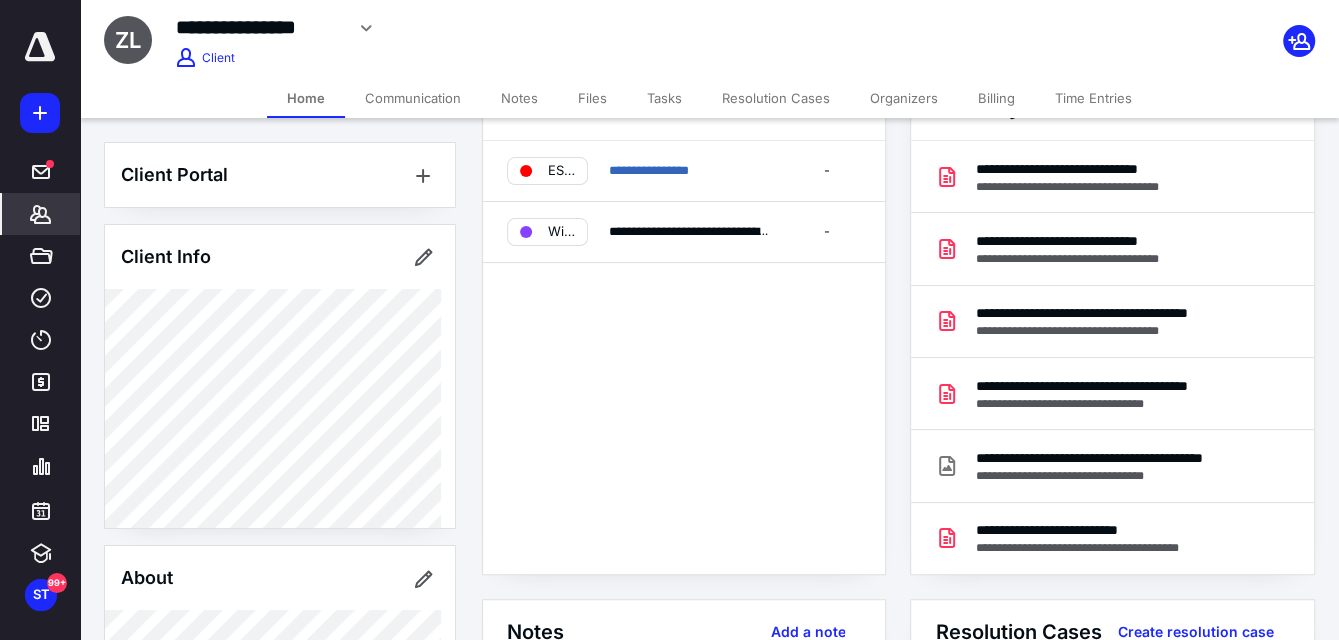 scroll, scrollTop: 100, scrollLeft: 0, axis: vertical 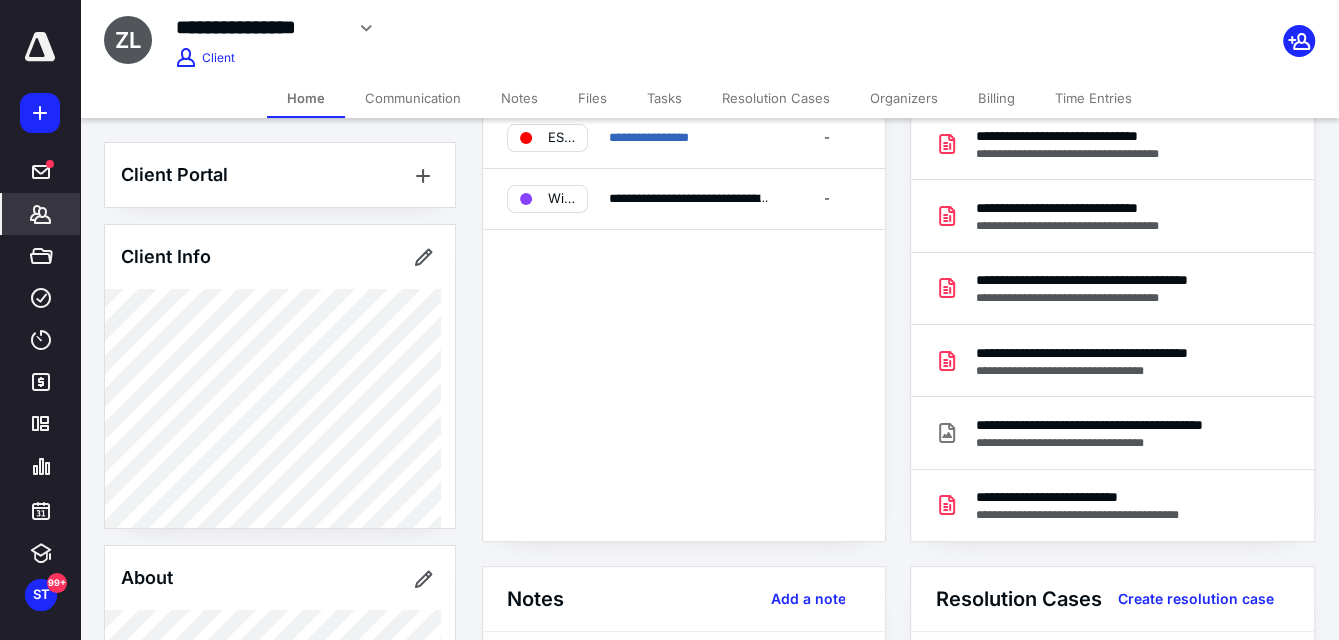 click on "Files" at bounding box center [592, 98] 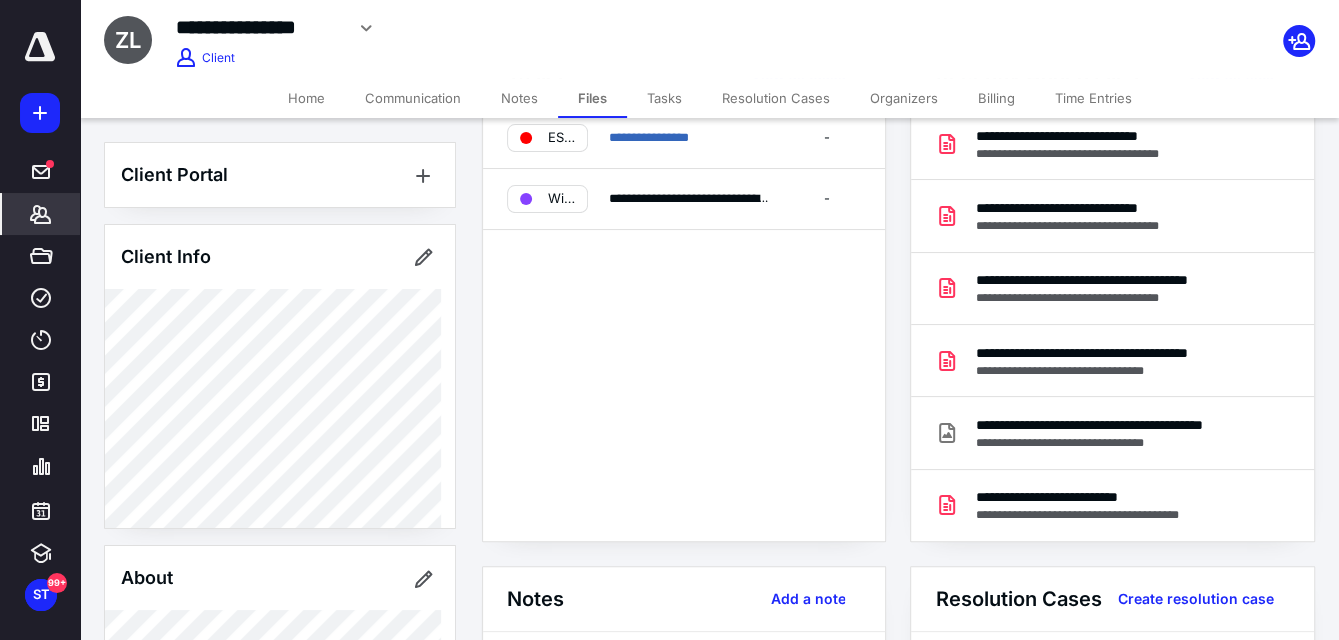 scroll, scrollTop: 0, scrollLeft: 0, axis: both 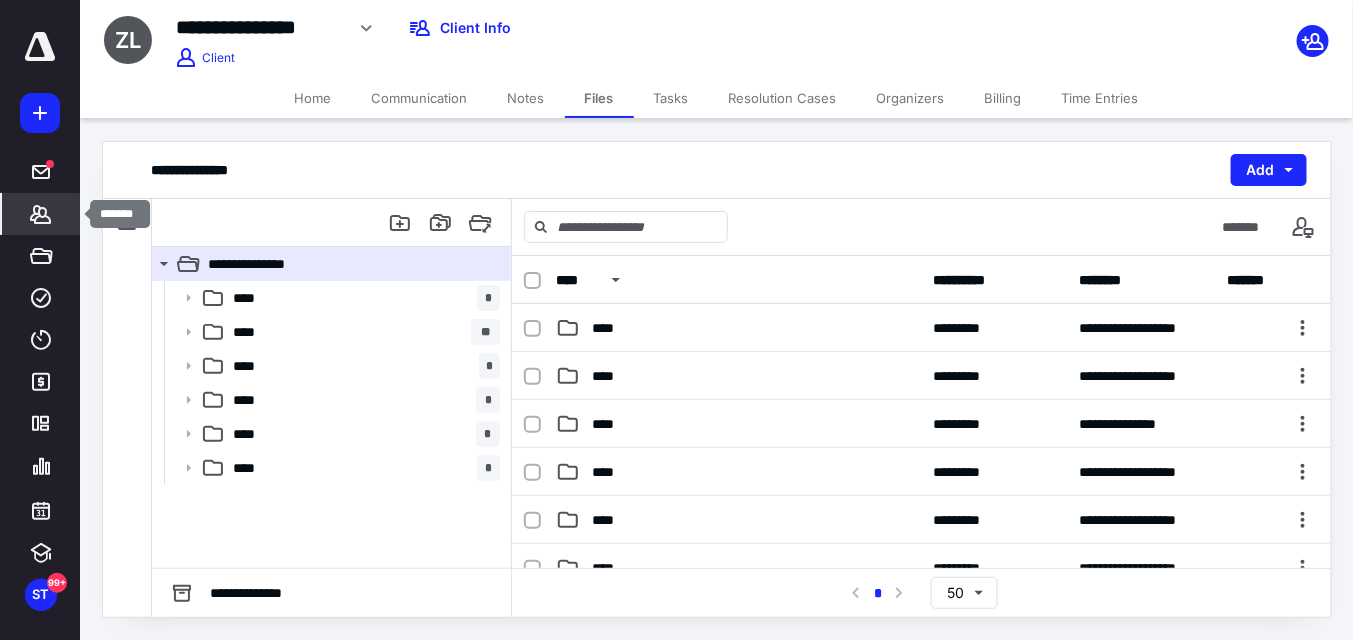 click 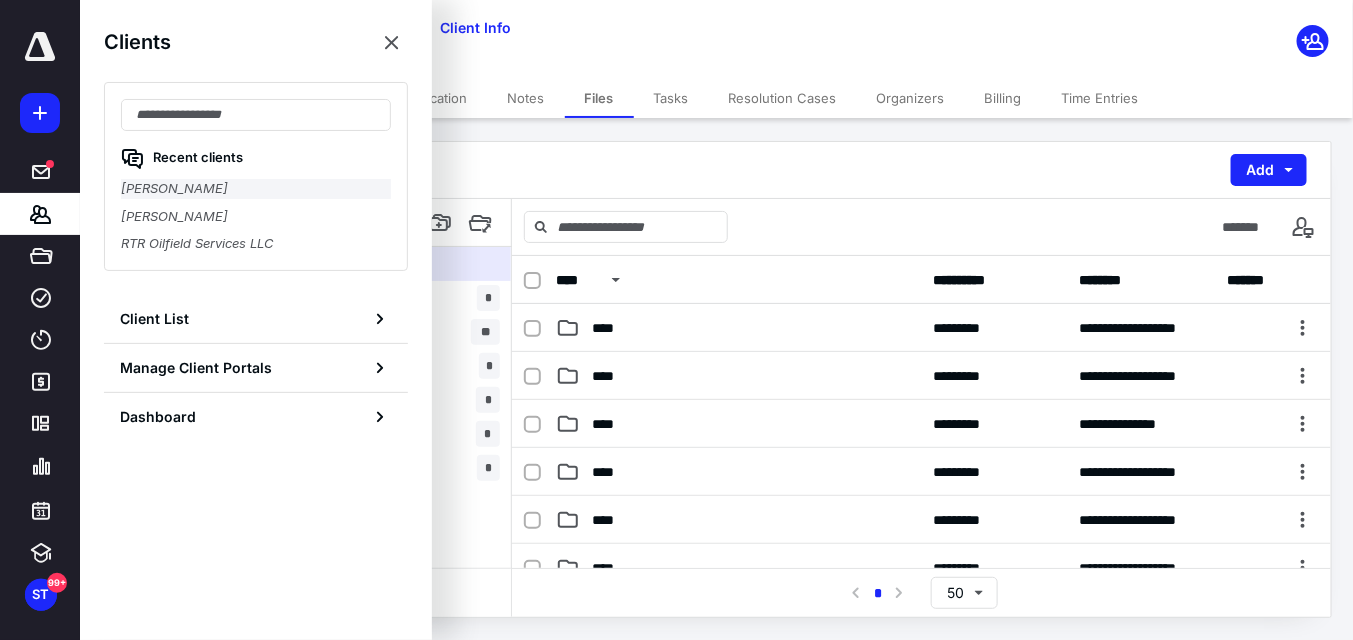 click on "[PERSON_NAME]" at bounding box center [256, 189] 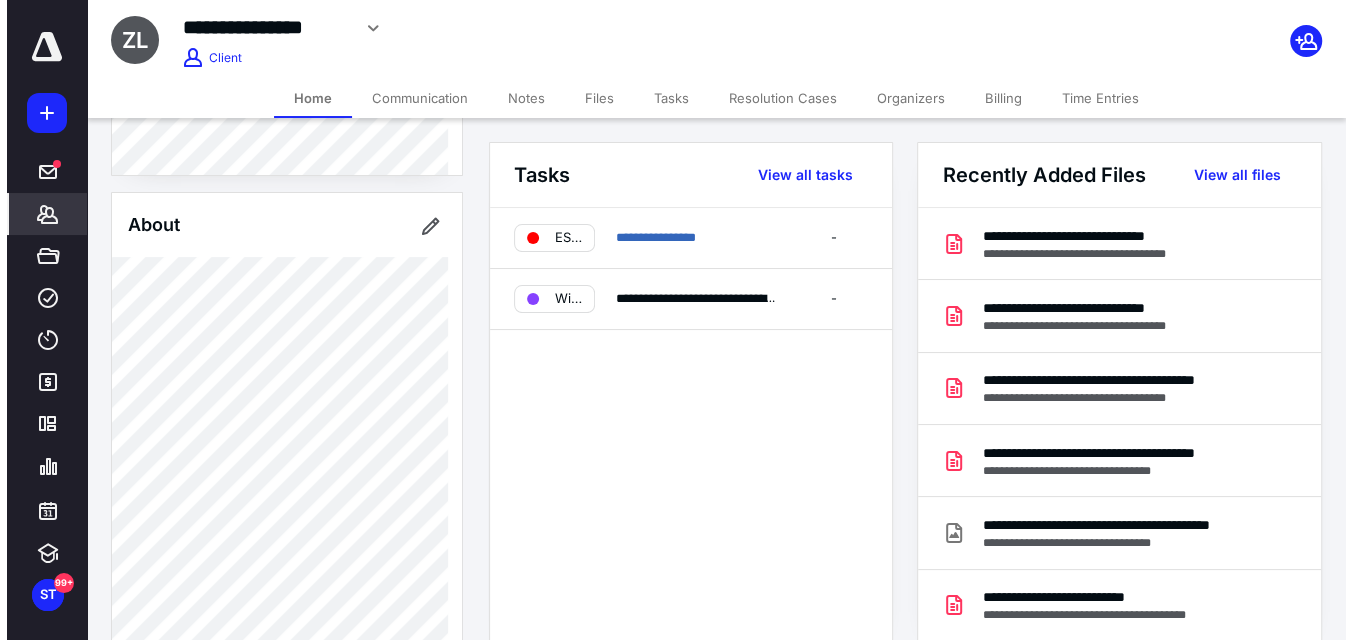 scroll, scrollTop: 400, scrollLeft: 0, axis: vertical 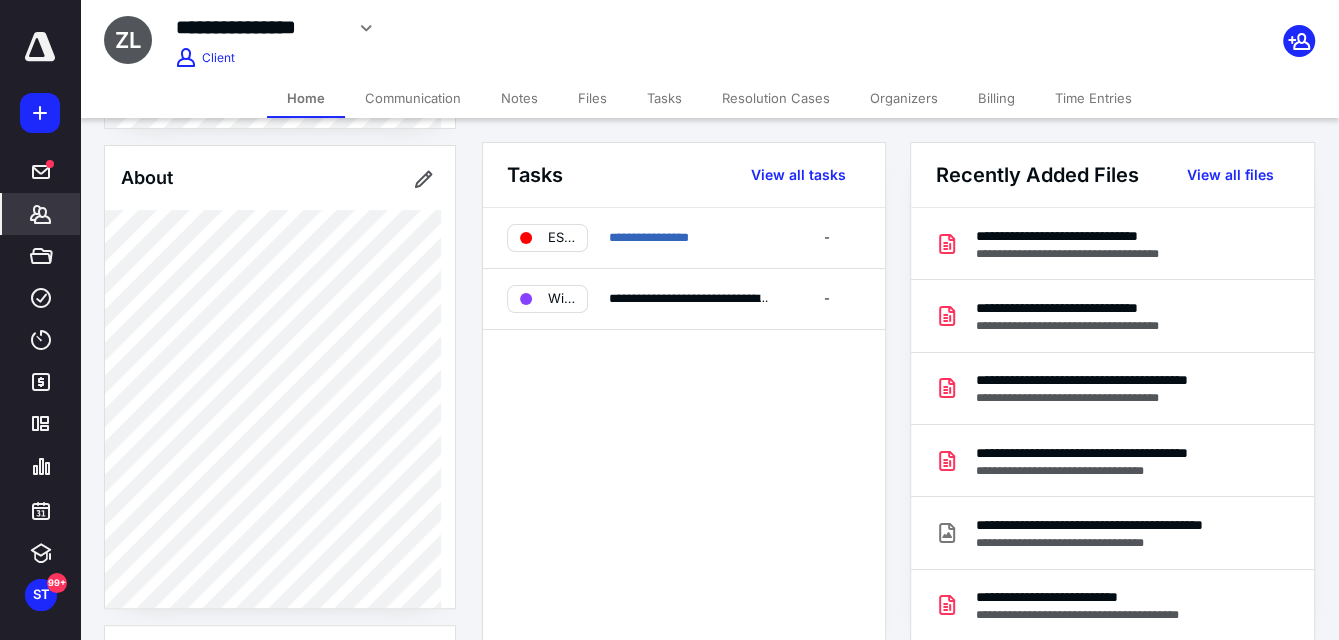 click on "Files" at bounding box center (592, 98) 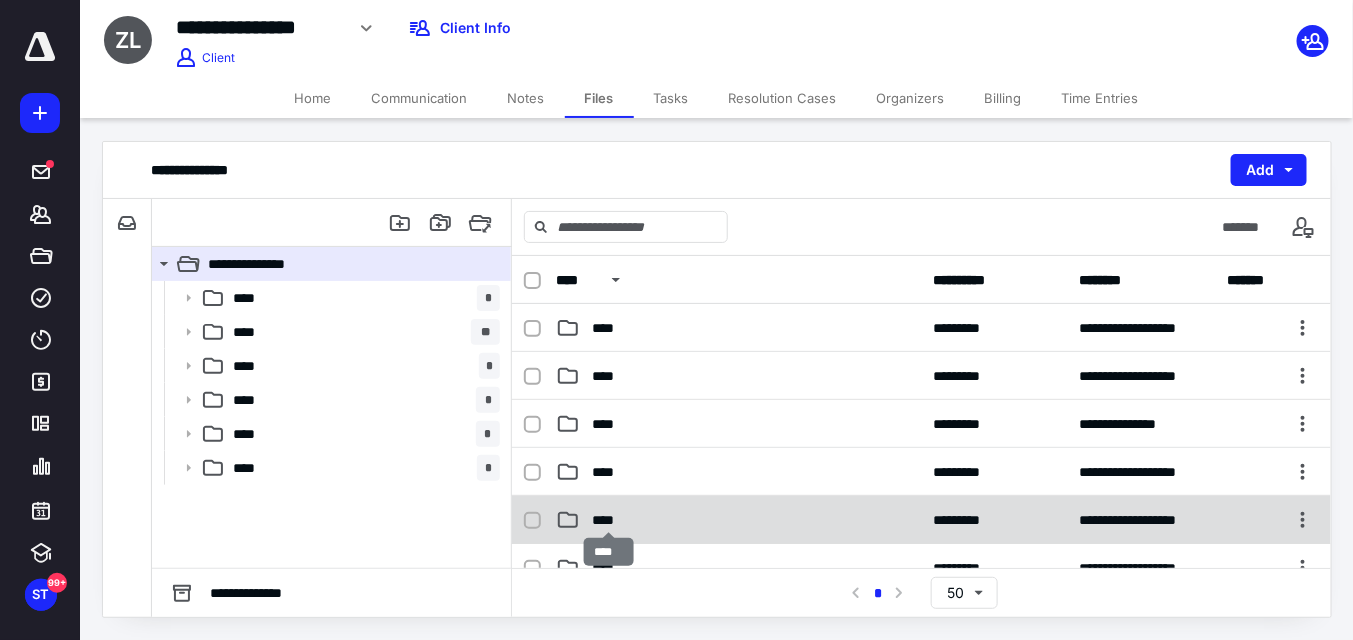 click on "****" at bounding box center (609, 520) 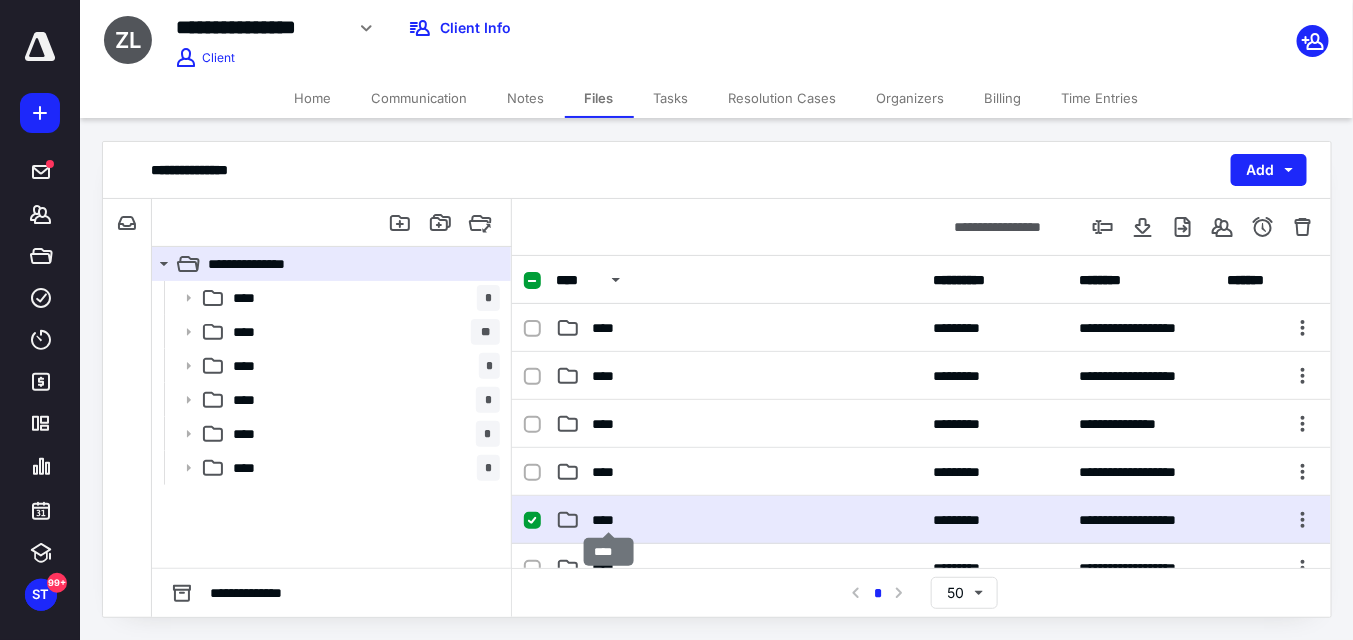 click on "****" at bounding box center (609, 520) 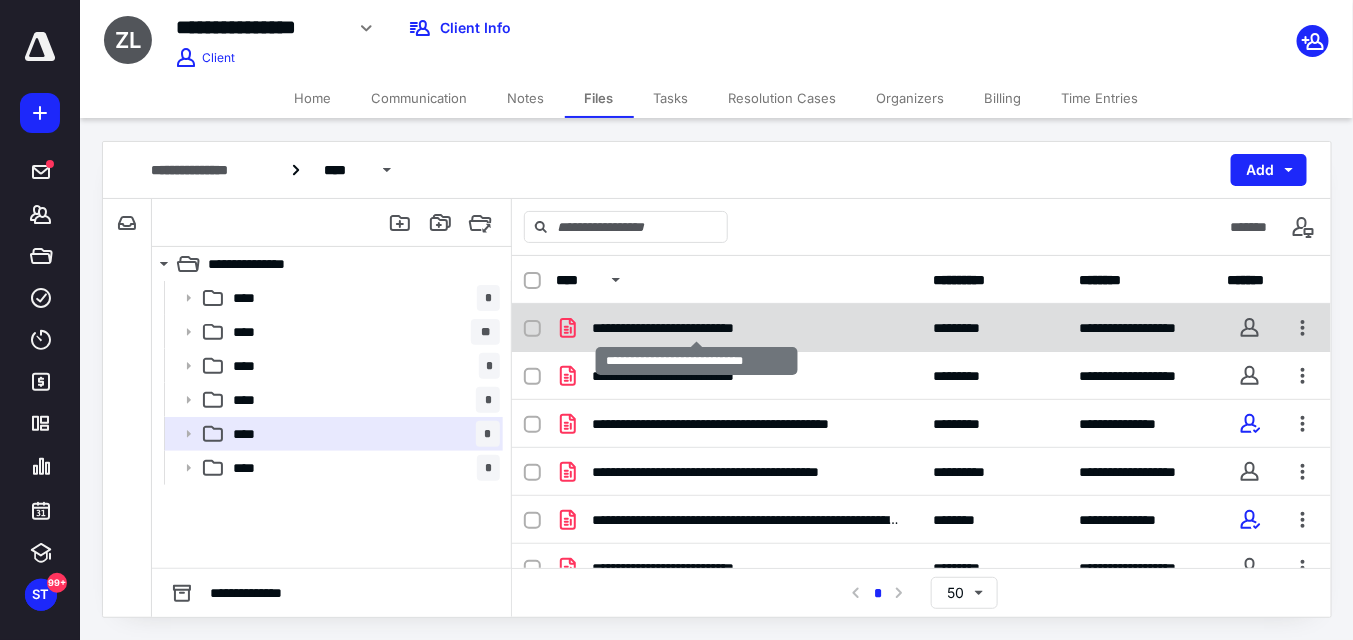 click on "**********" at bounding box center (697, 328) 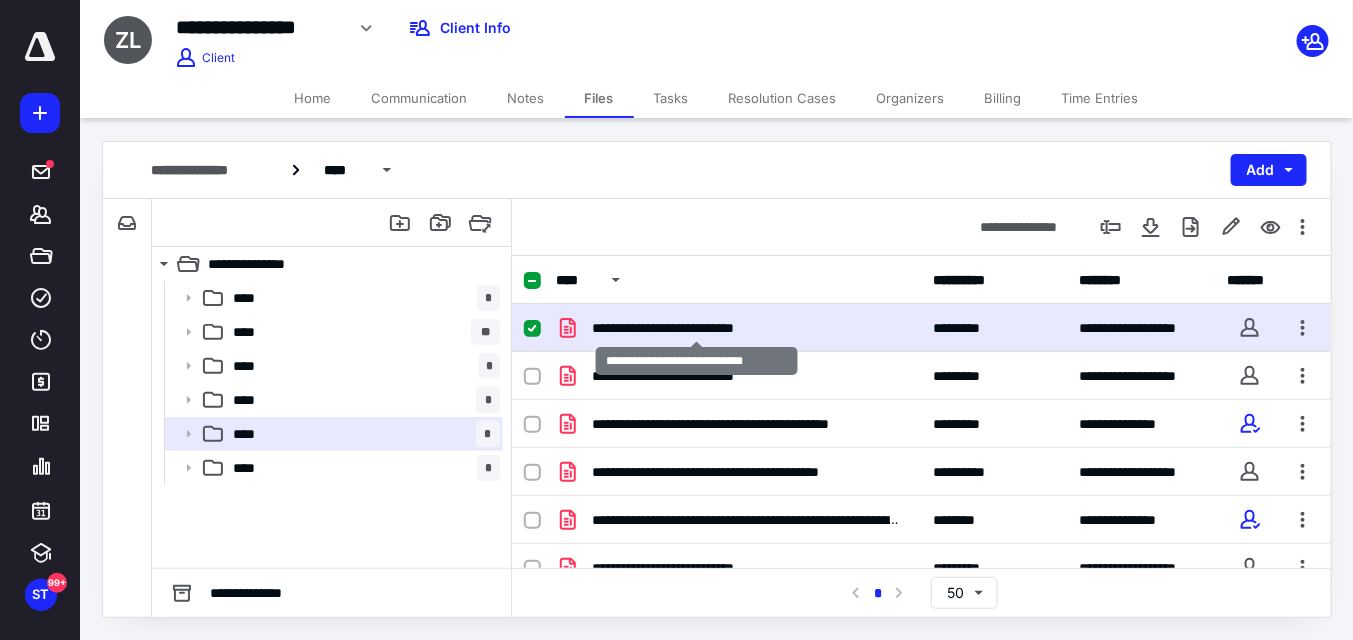 click on "**********" at bounding box center (697, 328) 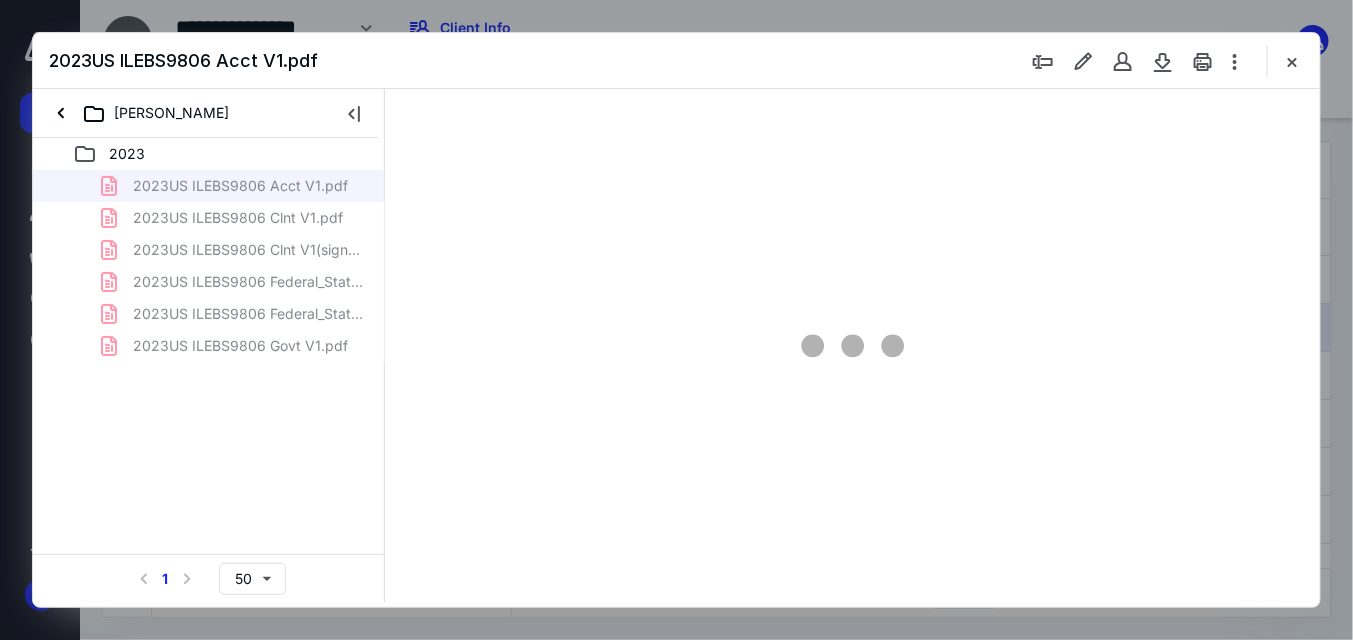 scroll, scrollTop: 0, scrollLeft: 0, axis: both 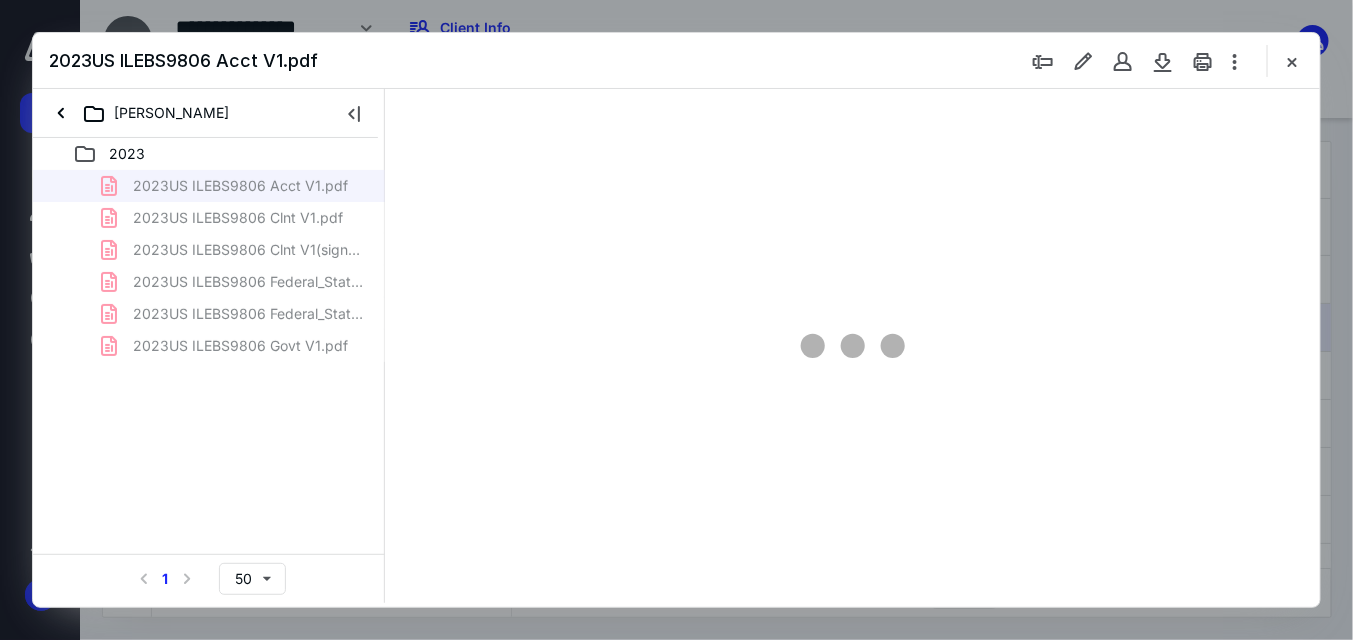 type on "55" 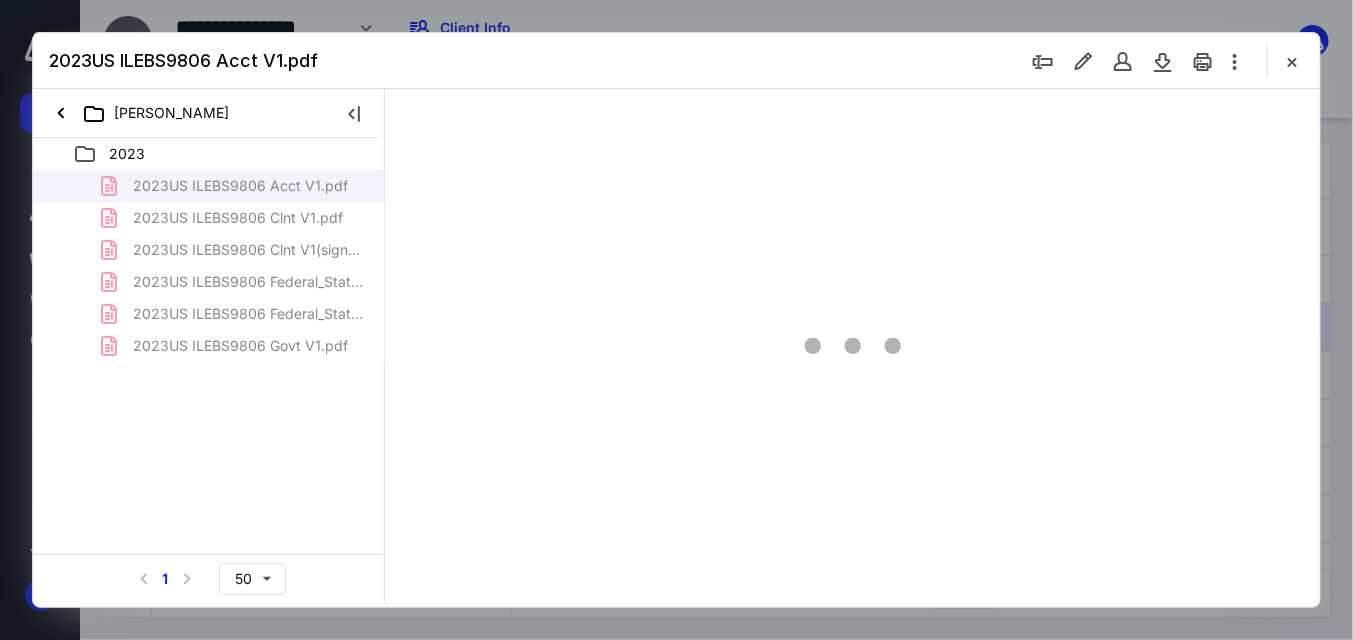 scroll, scrollTop: 78, scrollLeft: 0, axis: vertical 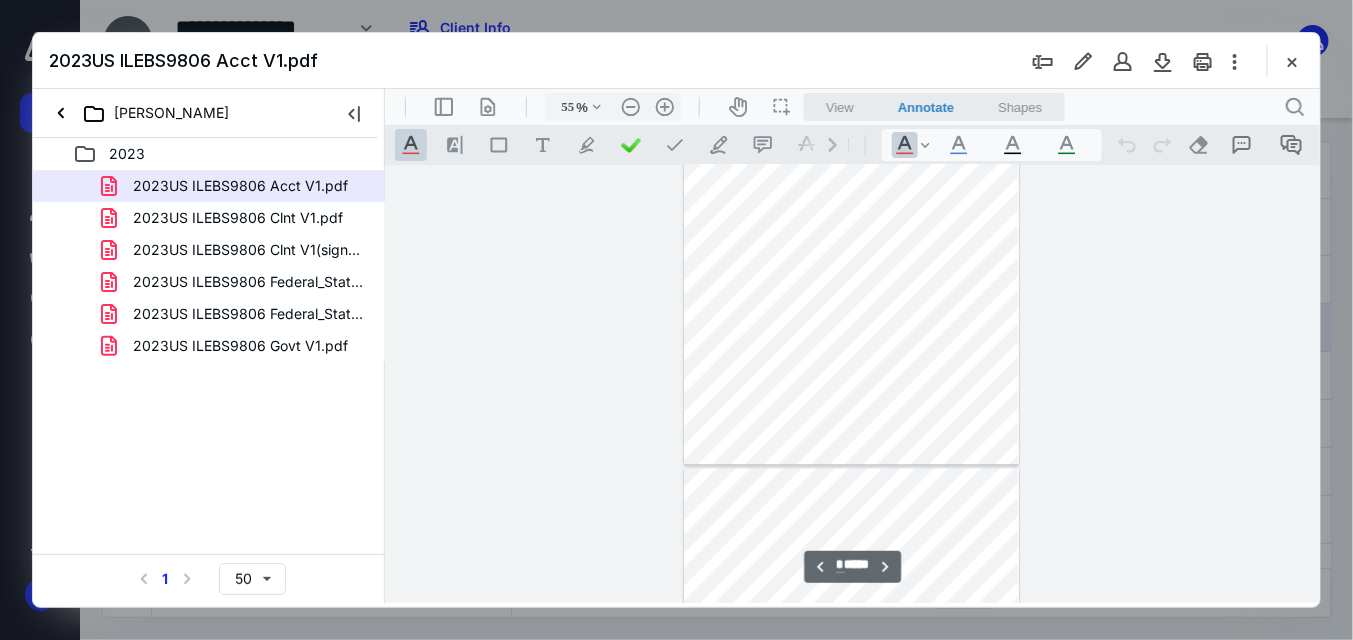 type on "*" 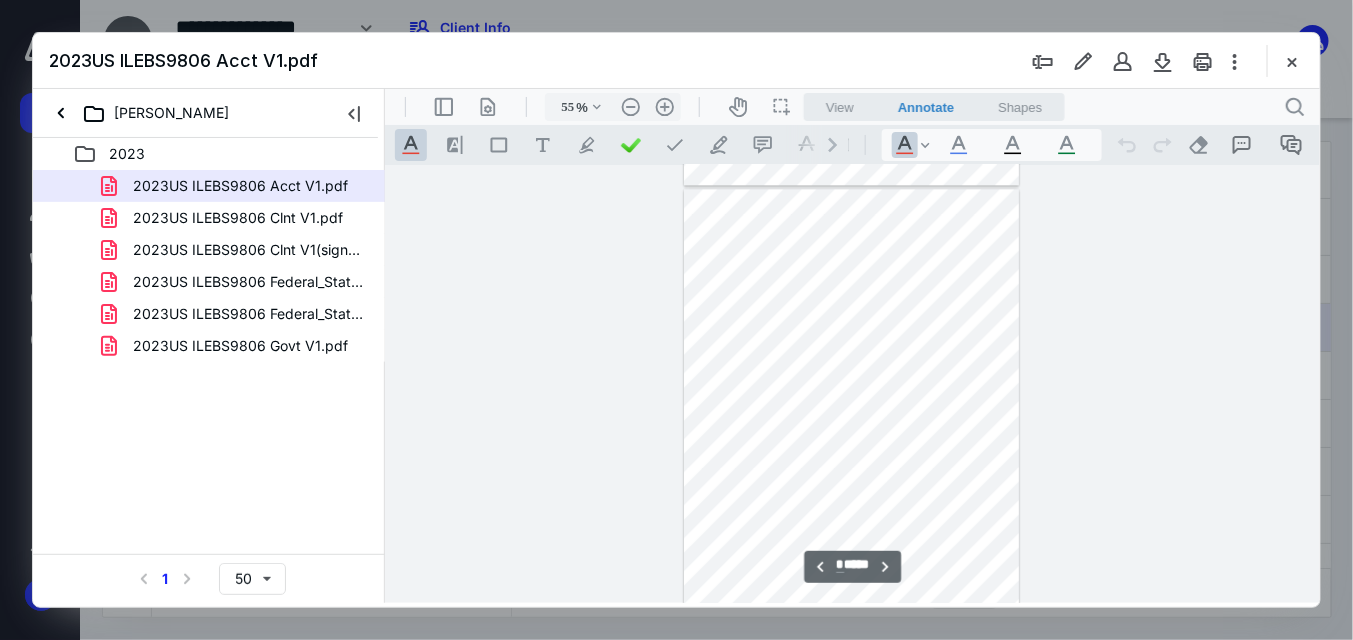 scroll, scrollTop: 1778, scrollLeft: 0, axis: vertical 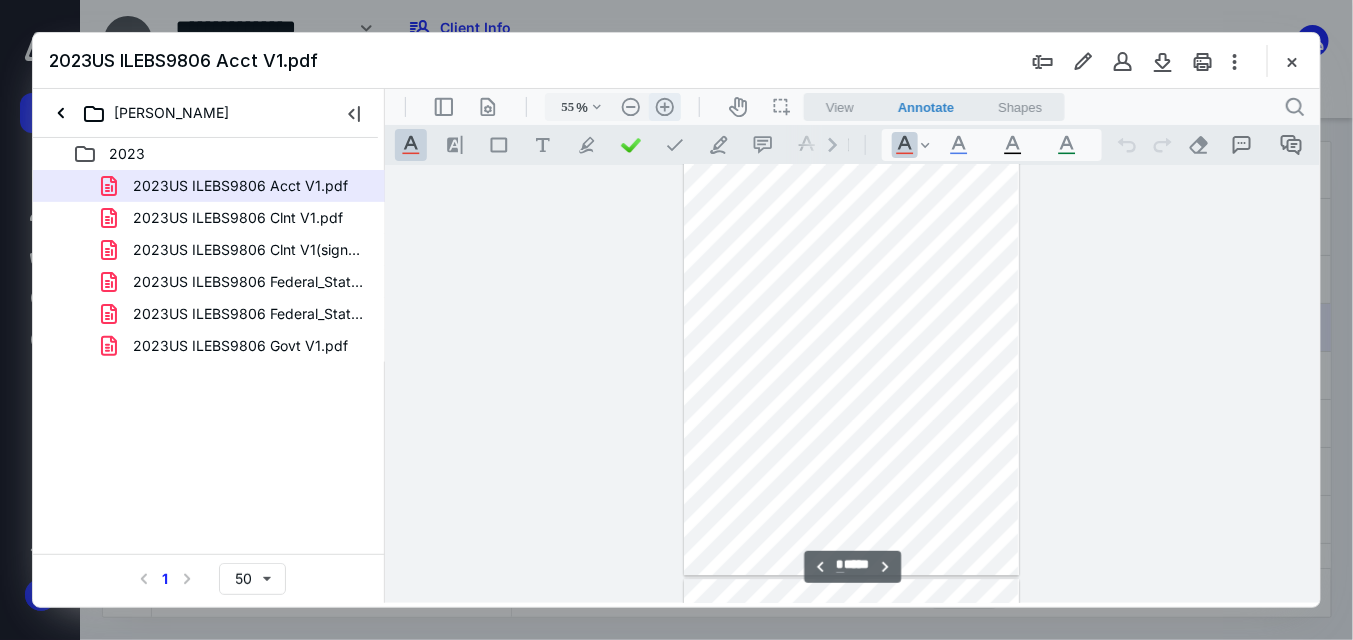 click on ".cls-1{fill:#abb0c4;} icon - header - zoom - in - line" at bounding box center [664, 106] 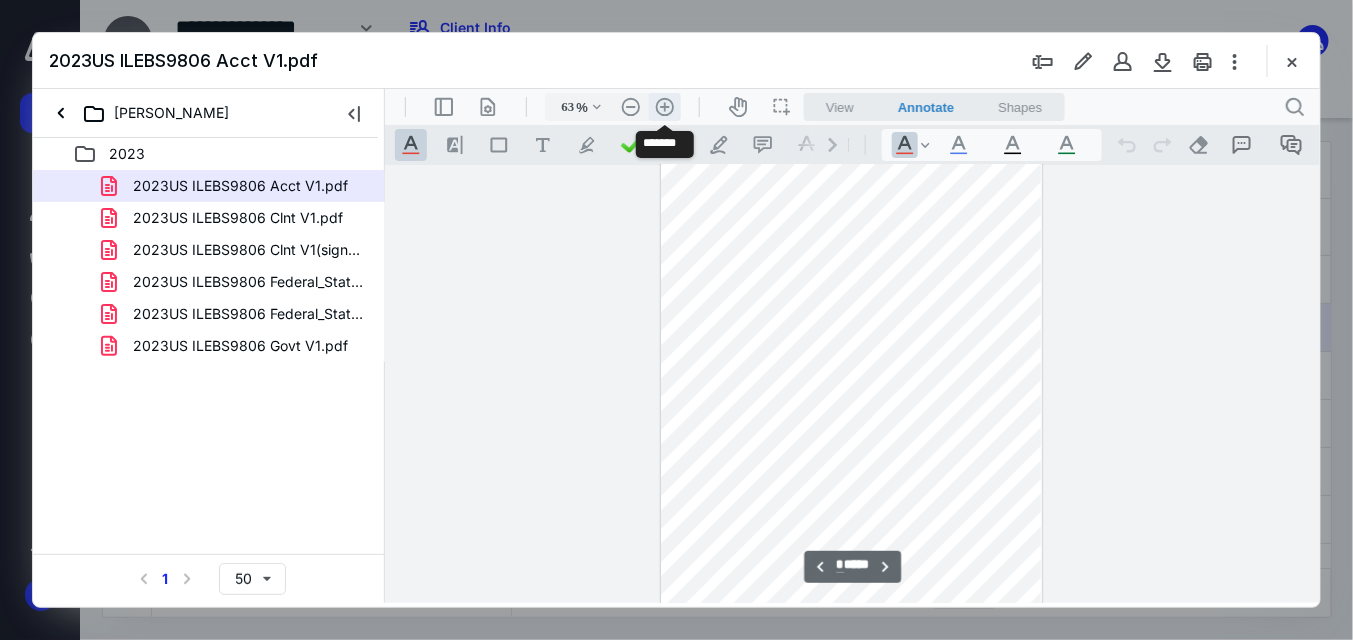 click on ".cls-1{fill:#abb0c4;} icon - header - zoom - in - line" at bounding box center [664, 106] 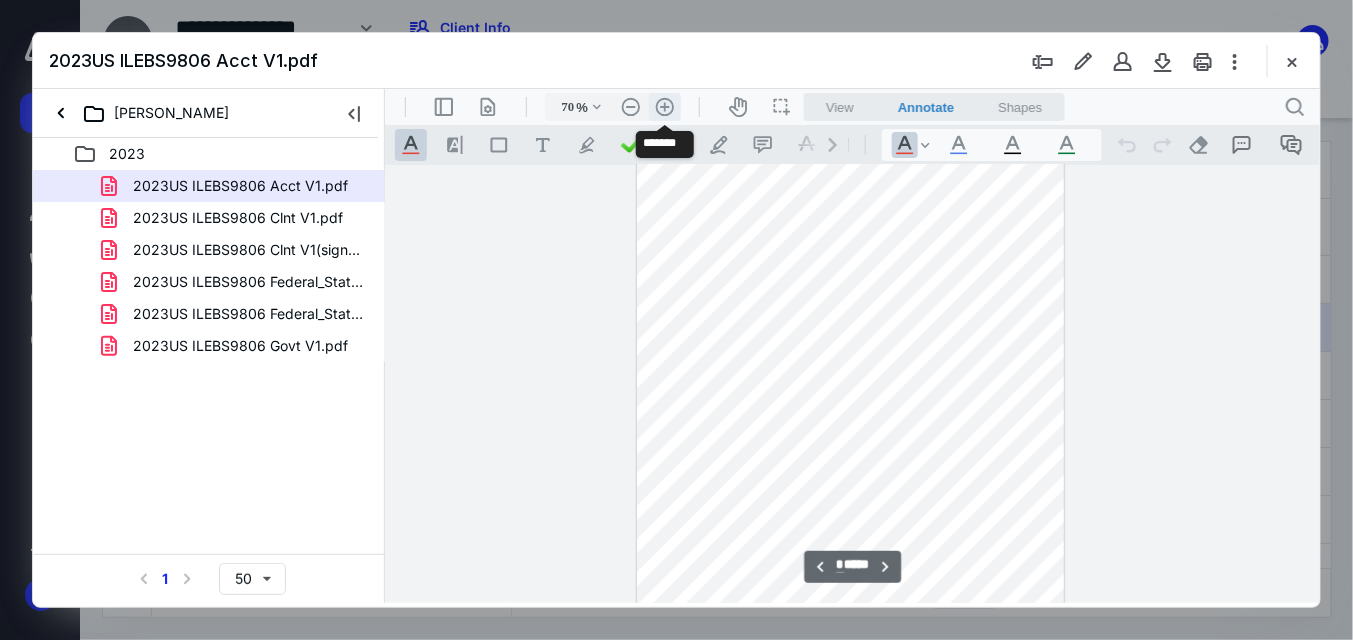 click on ".cls-1{fill:#abb0c4;} icon - header - zoom - in - line" at bounding box center [664, 106] 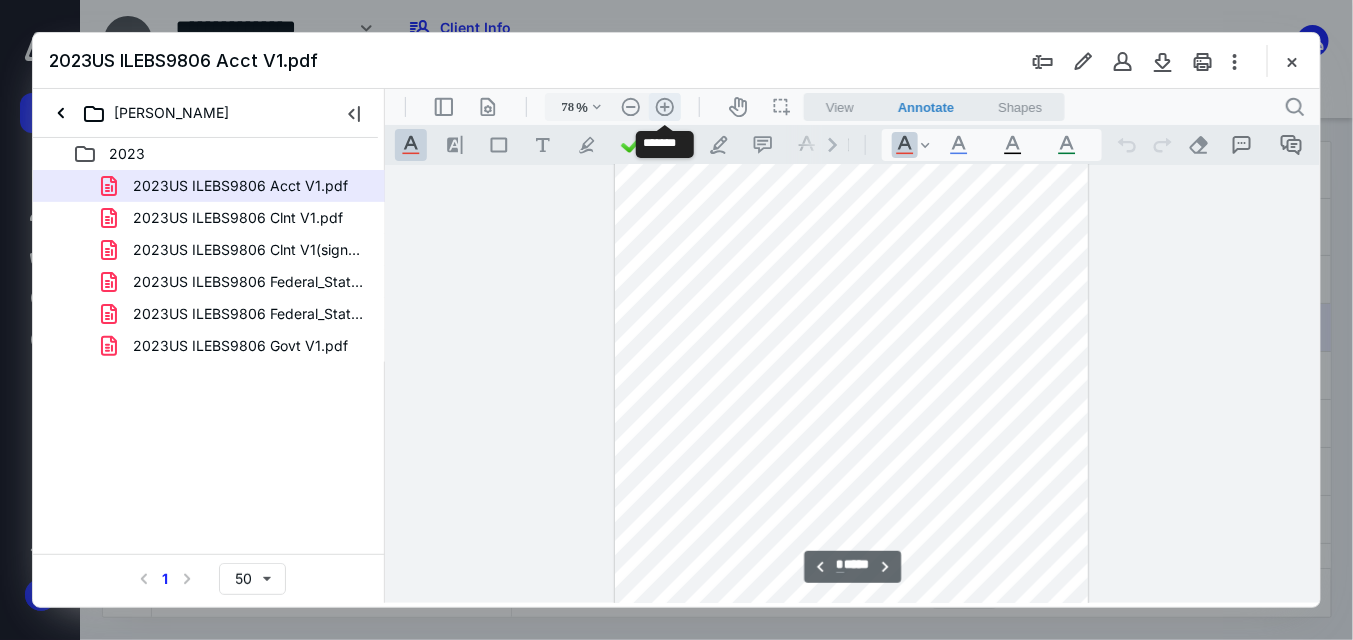 click on ".cls-1{fill:#abb0c4;} icon - header - zoom - in - line" at bounding box center [664, 106] 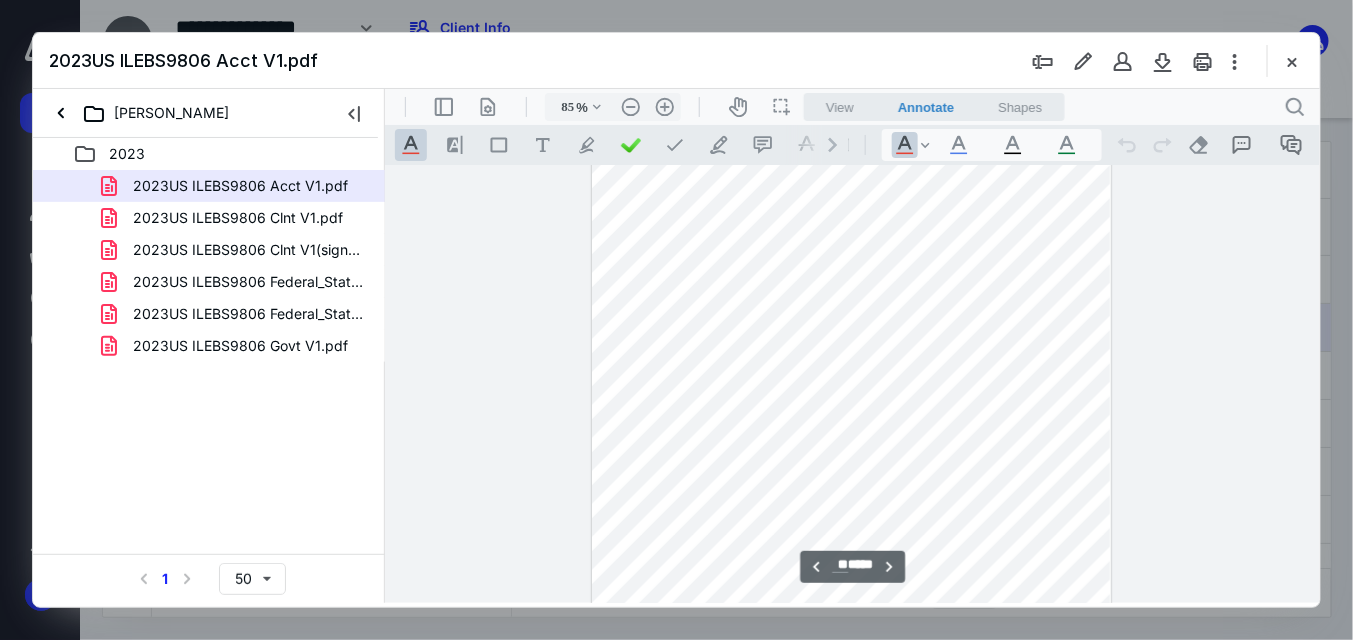 scroll, scrollTop: 10948, scrollLeft: 0, axis: vertical 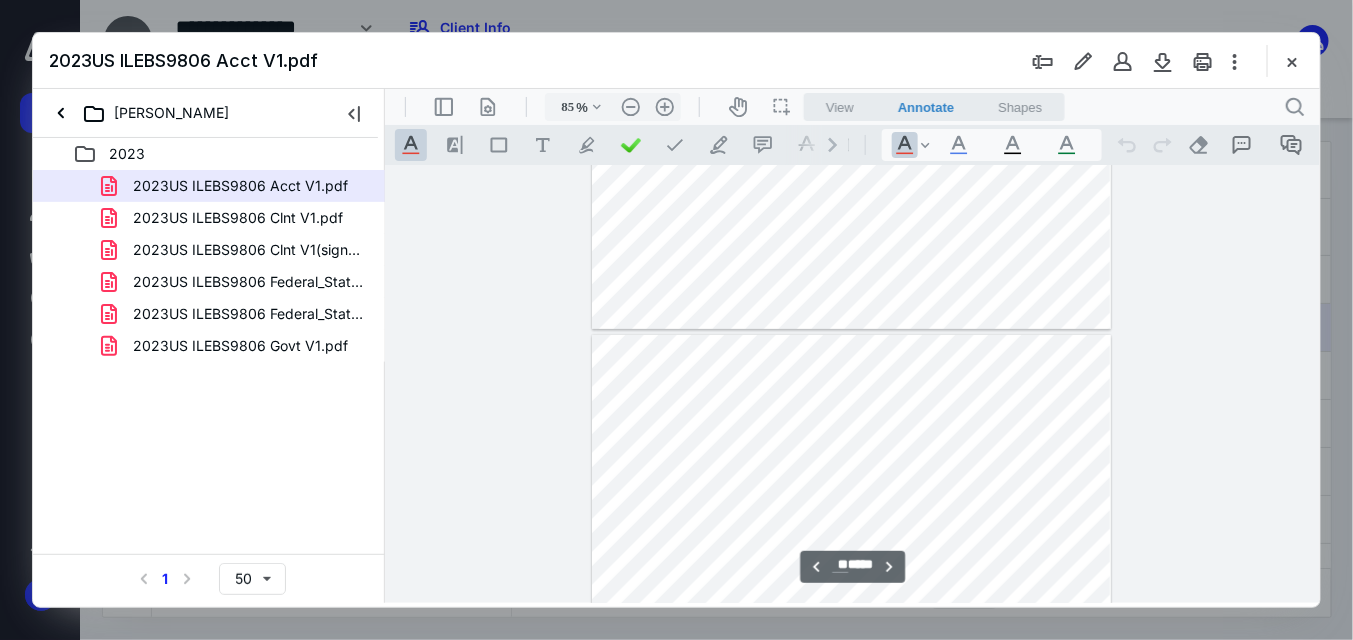 type on "**" 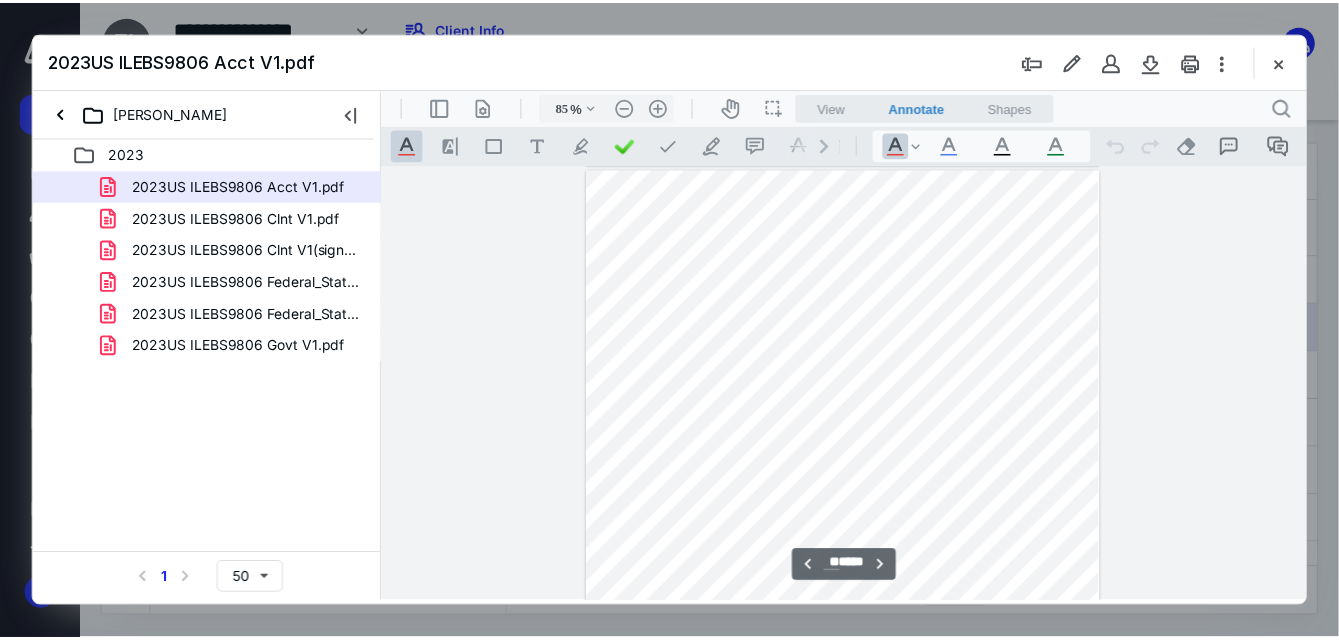 scroll, scrollTop: 12748, scrollLeft: 0, axis: vertical 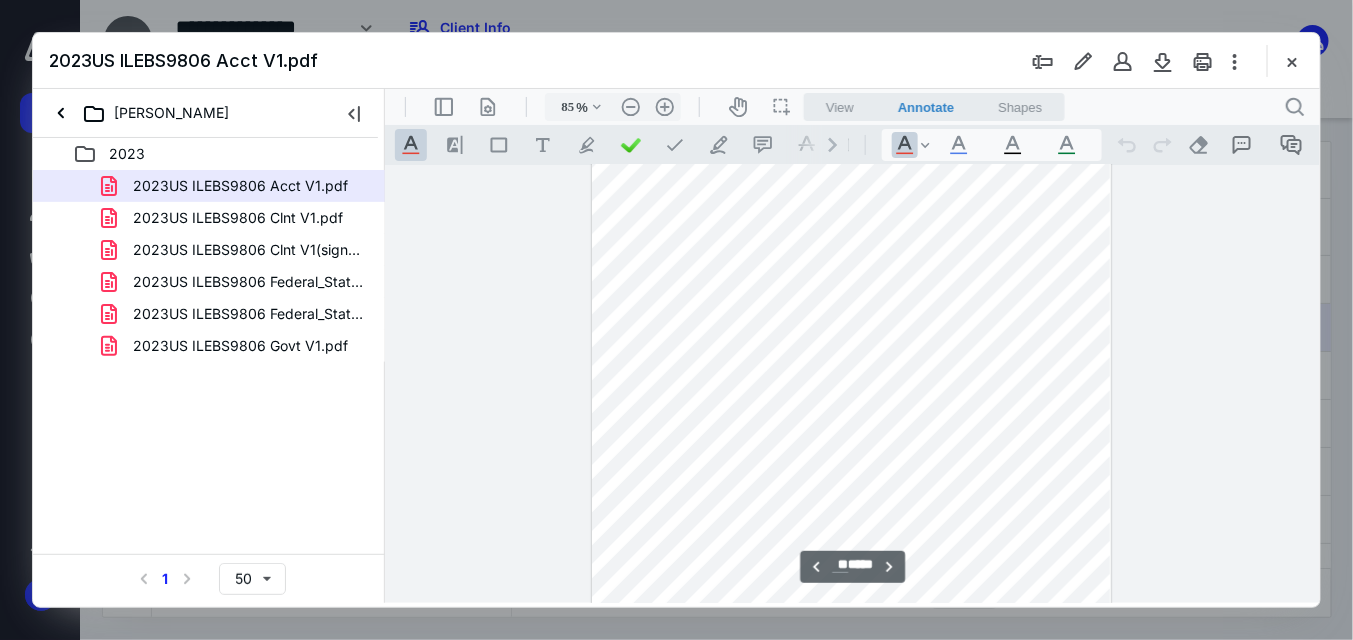 click at bounding box center [1292, 61] 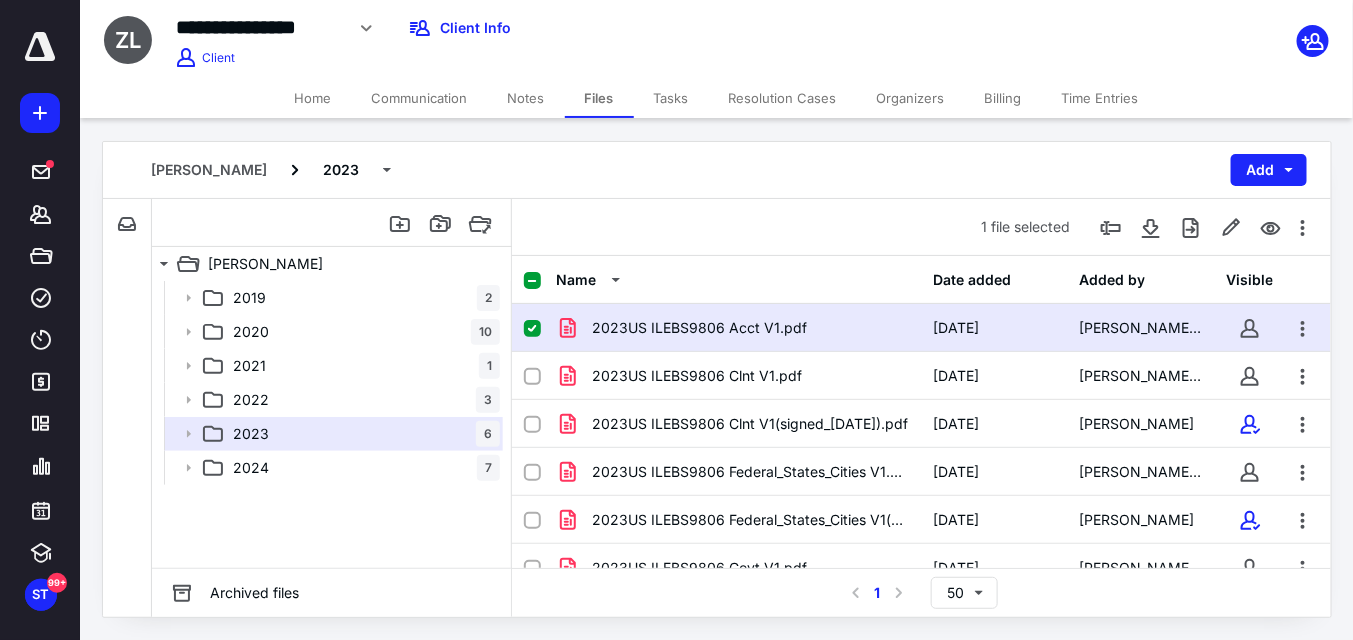 click on "Home" at bounding box center [313, 98] 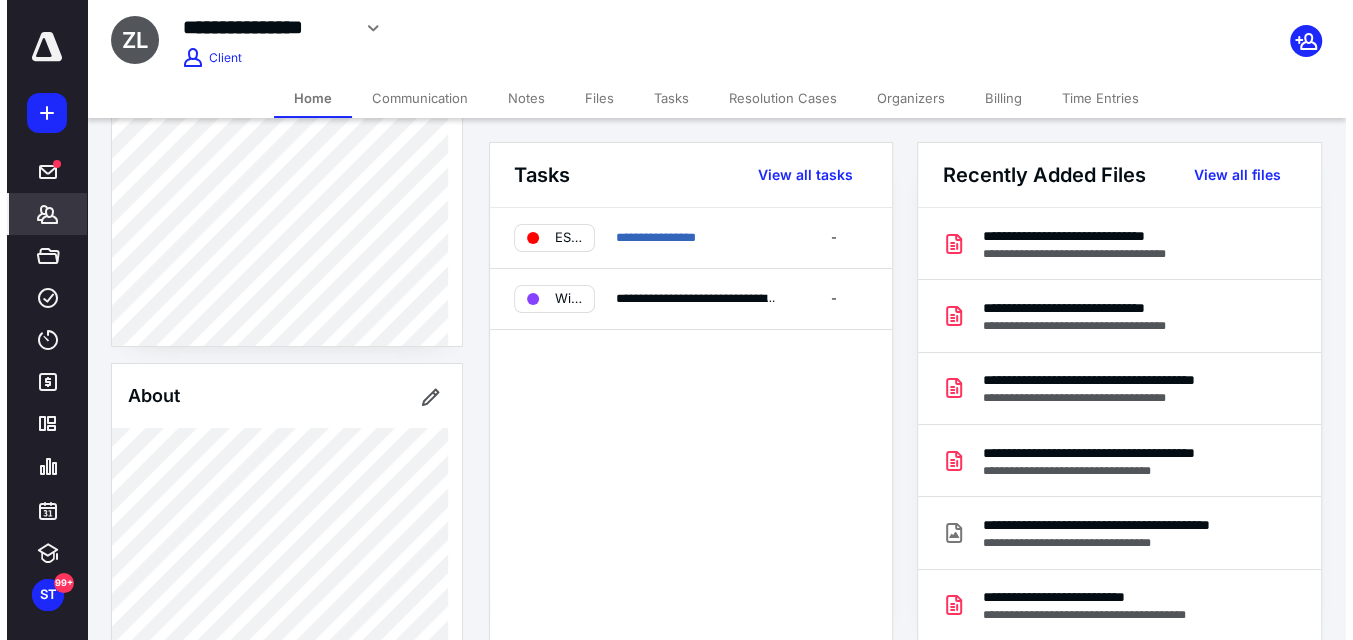 scroll, scrollTop: 200, scrollLeft: 0, axis: vertical 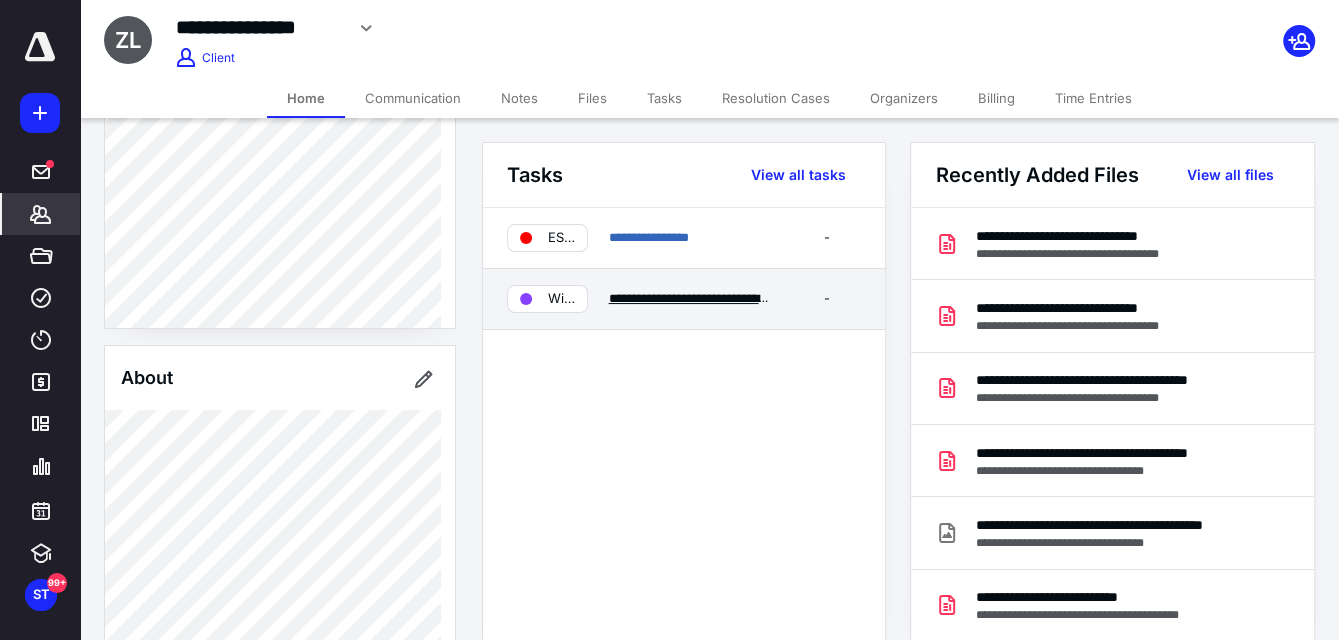 click on "**********" at bounding box center [725, 298] 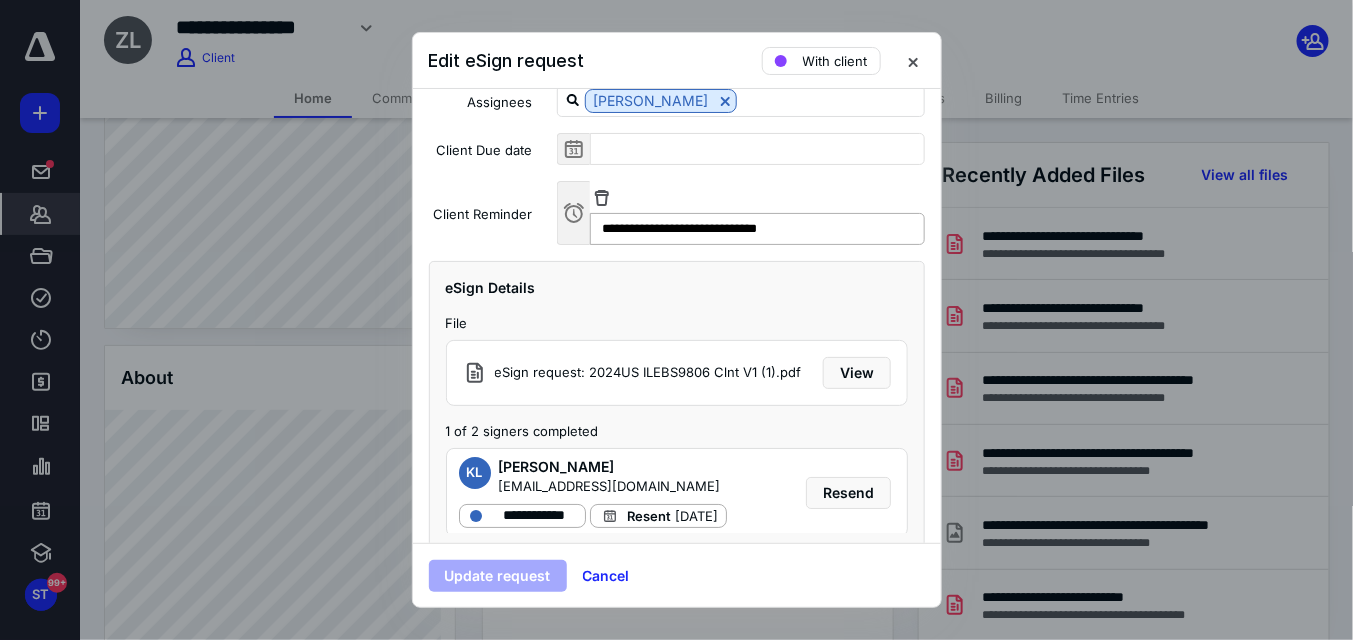 scroll, scrollTop: 221, scrollLeft: 0, axis: vertical 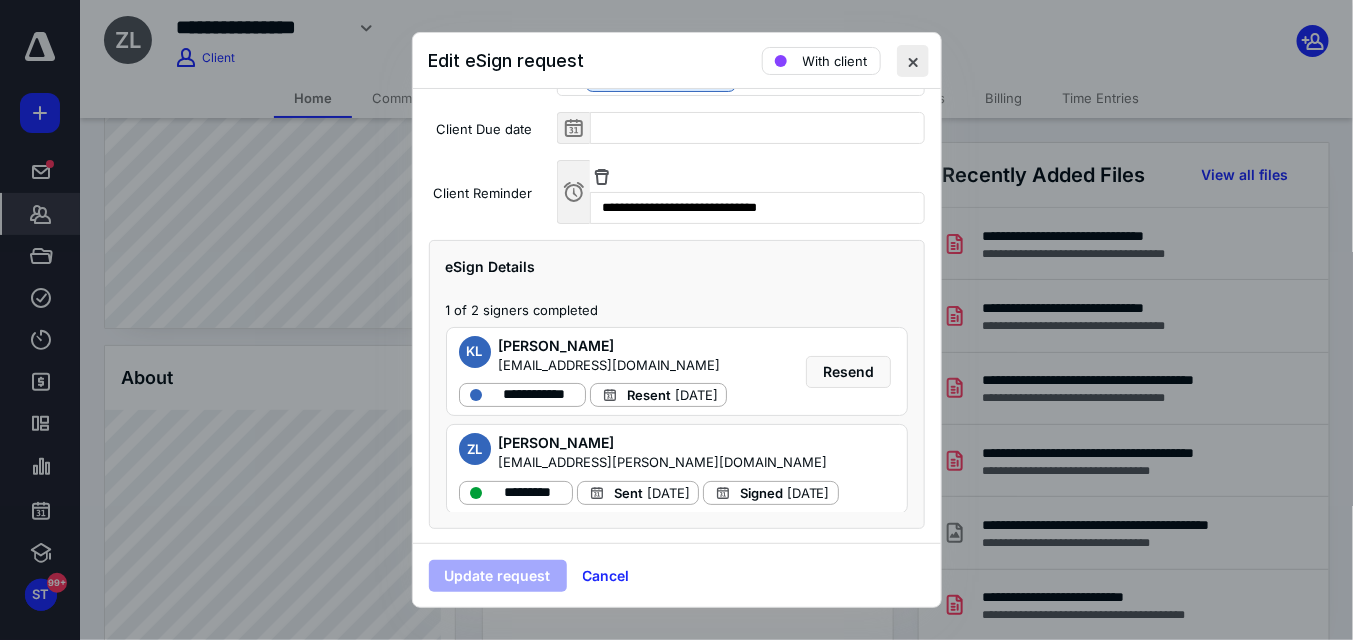 click at bounding box center (913, 61) 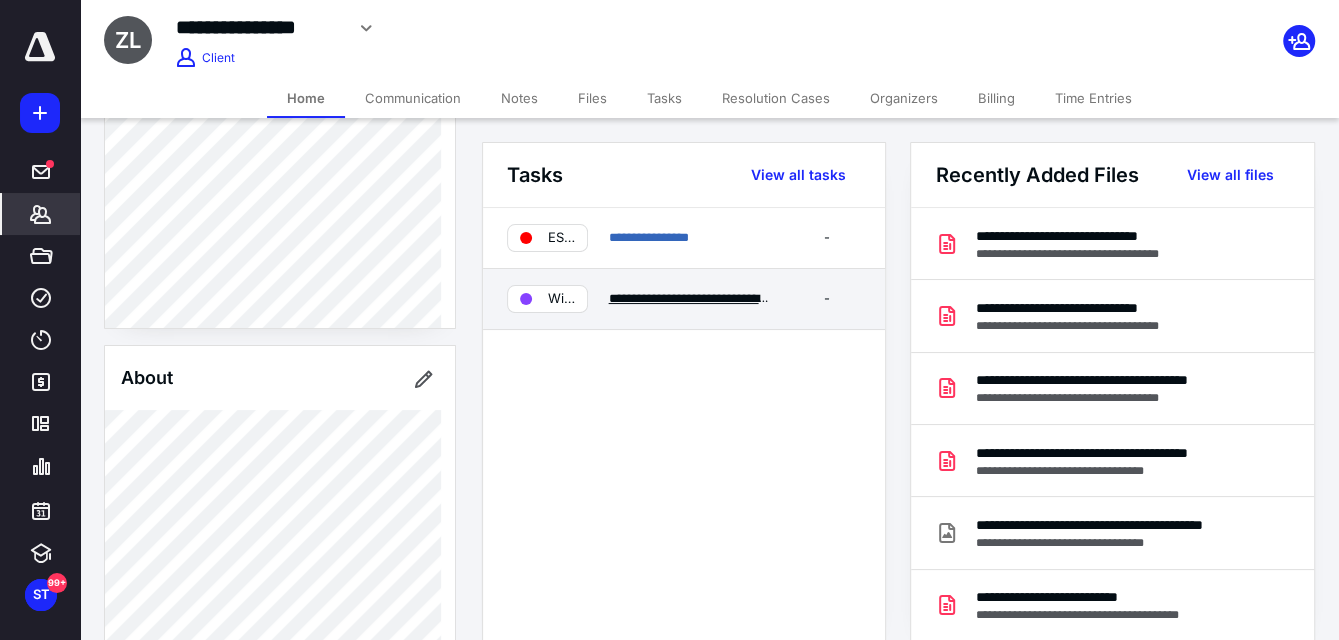 click on "**********" at bounding box center (725, 298) 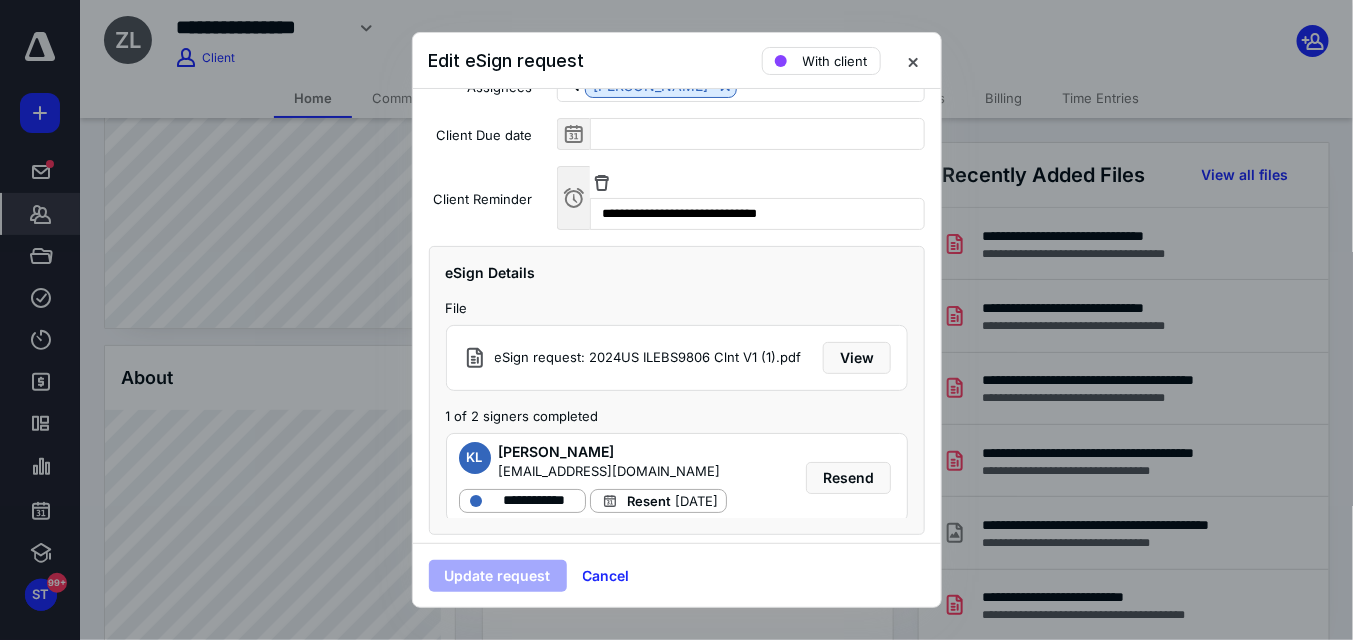 scroll, scrollTop: 221, scrollLeft: 0, axis: vertical 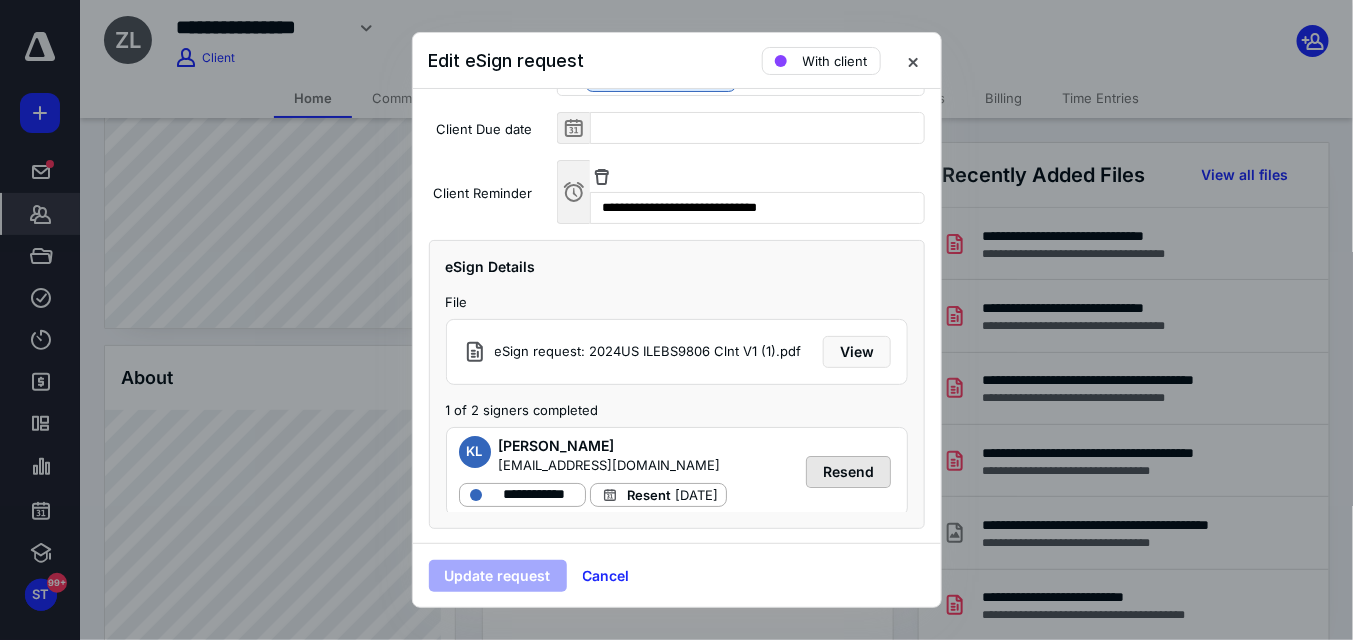 click on "Resend" at bounding box center (848, 472) 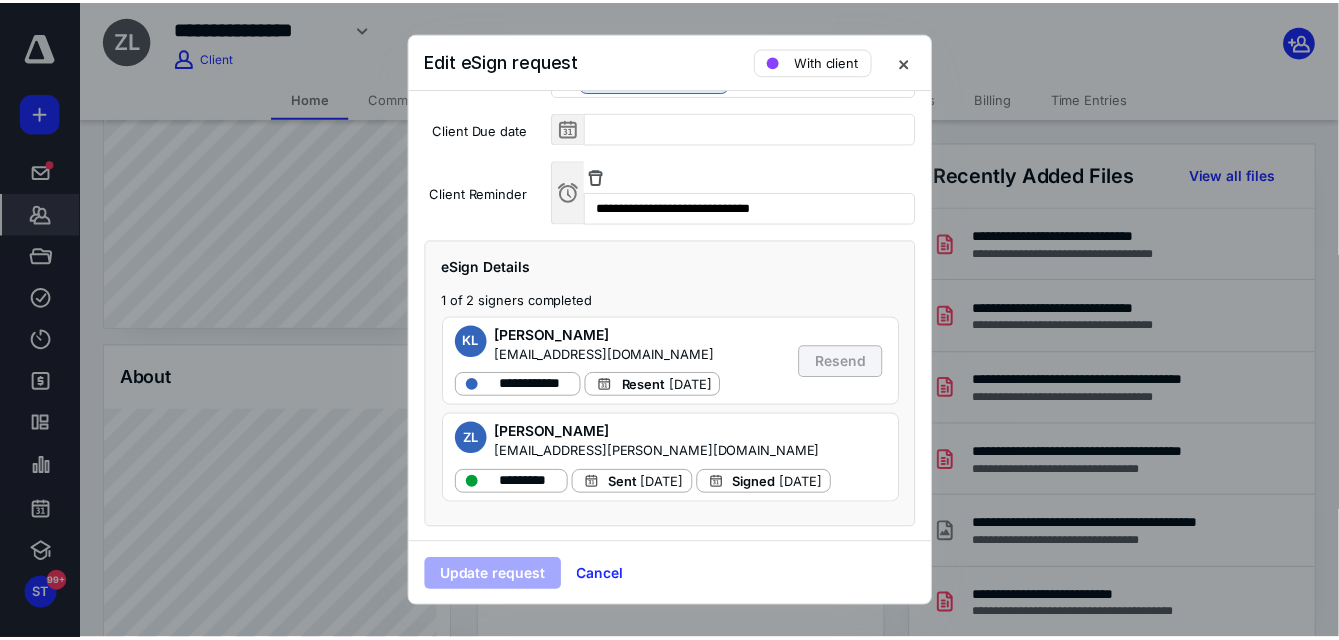 scroll, scrollTop: 123, scrollLeft: 0, axis: vertical 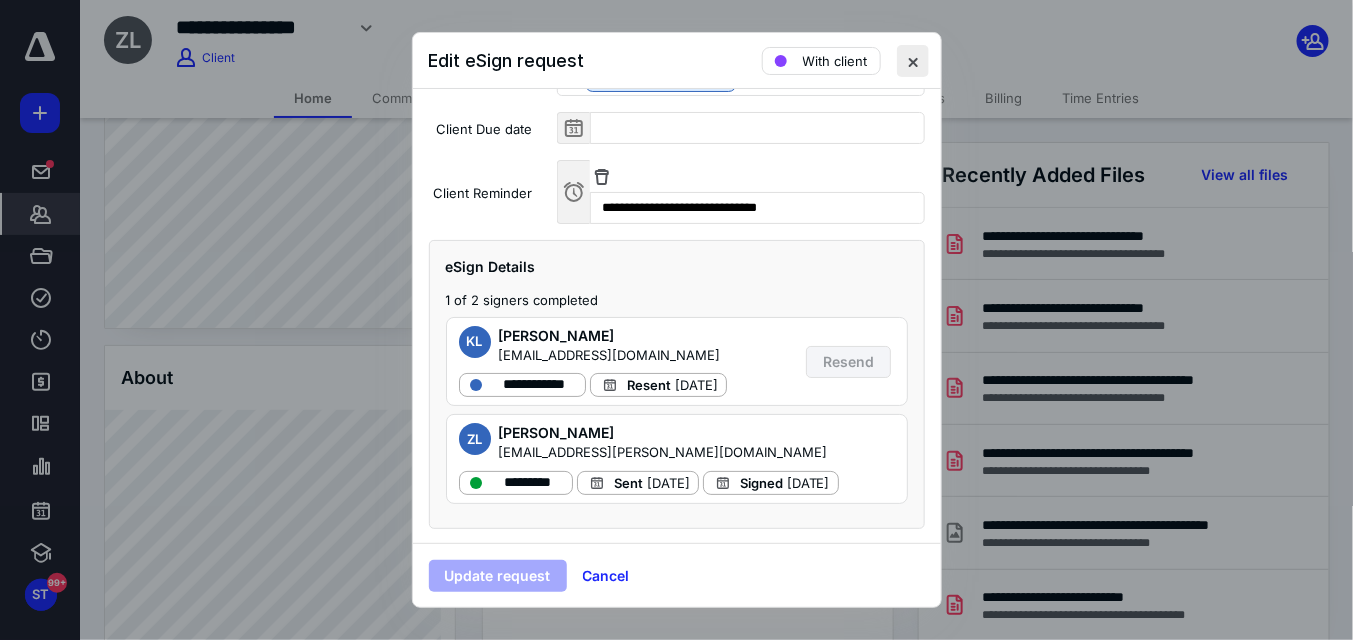 click at bounding box center [913, 61] 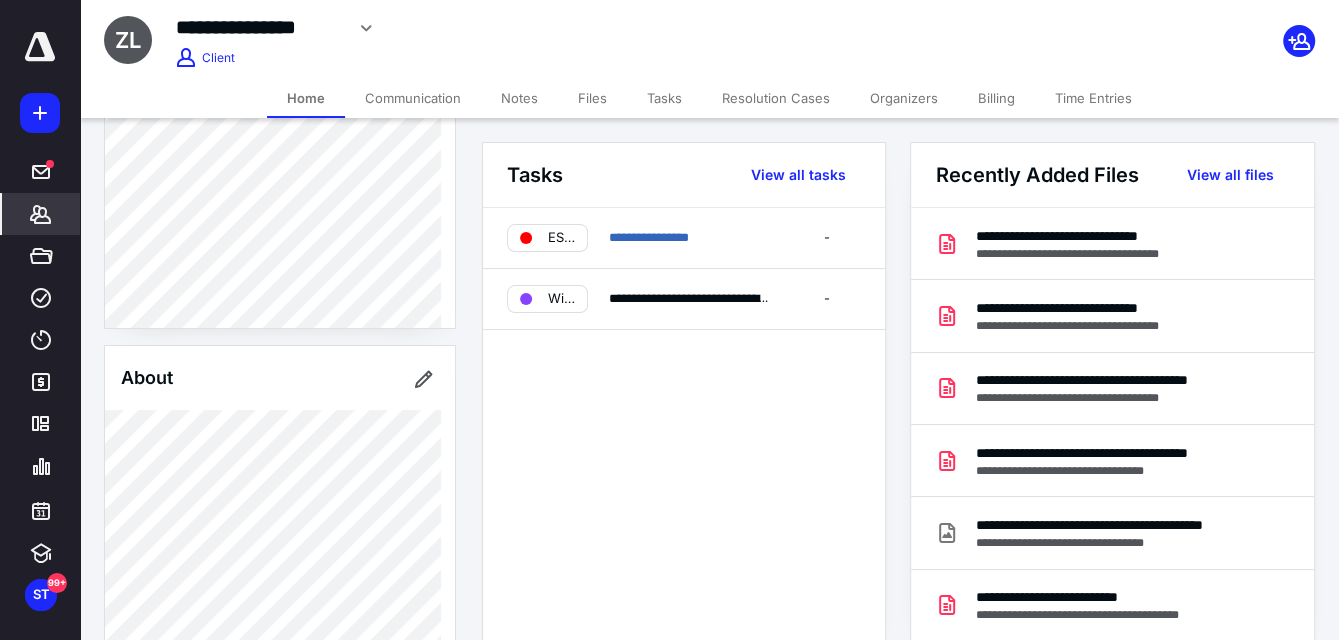scroll, scrollTop: 100, scrollLeft: 0, axis: vertical 